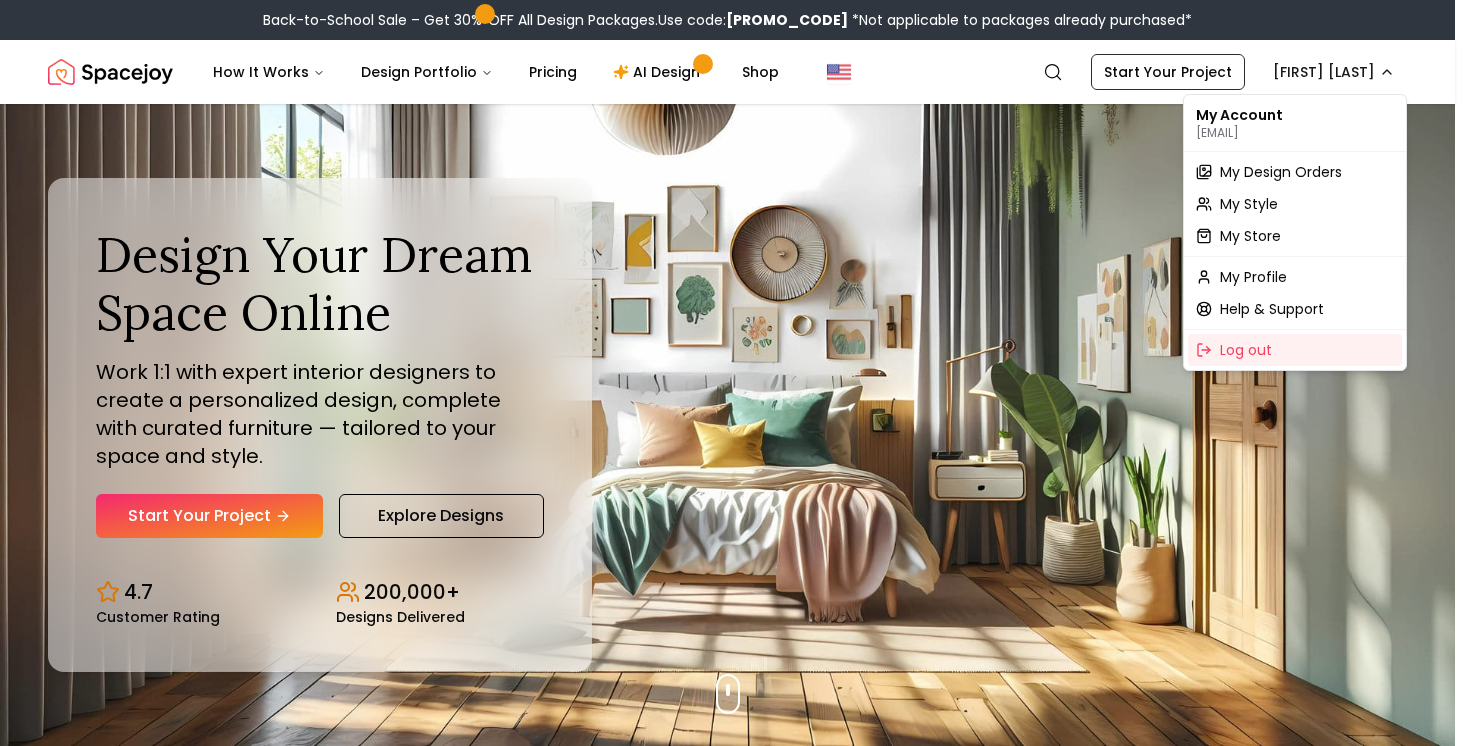 scroll, scrollTop: 0, scrollLeft: 0, axis: both 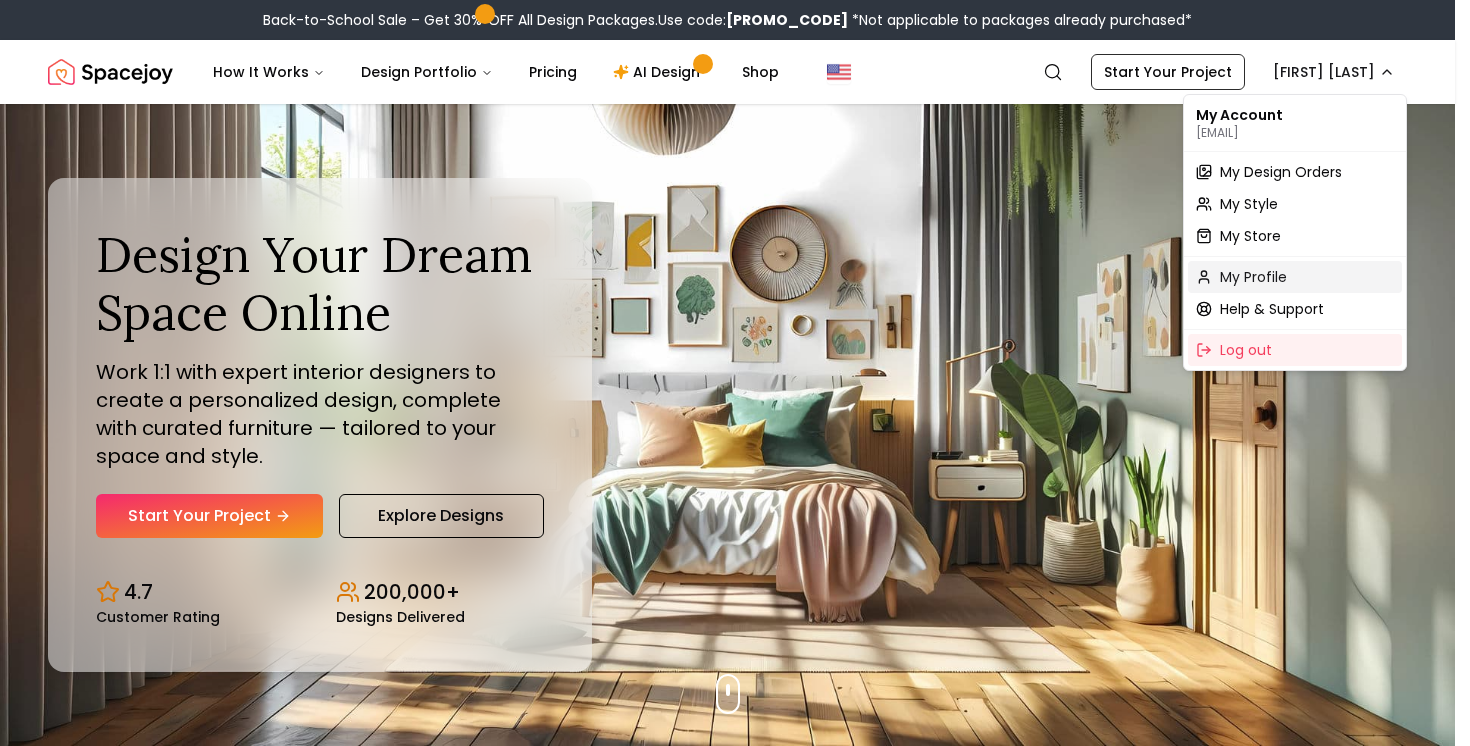 click on "My Profile" at bounding box center (1253, 277) 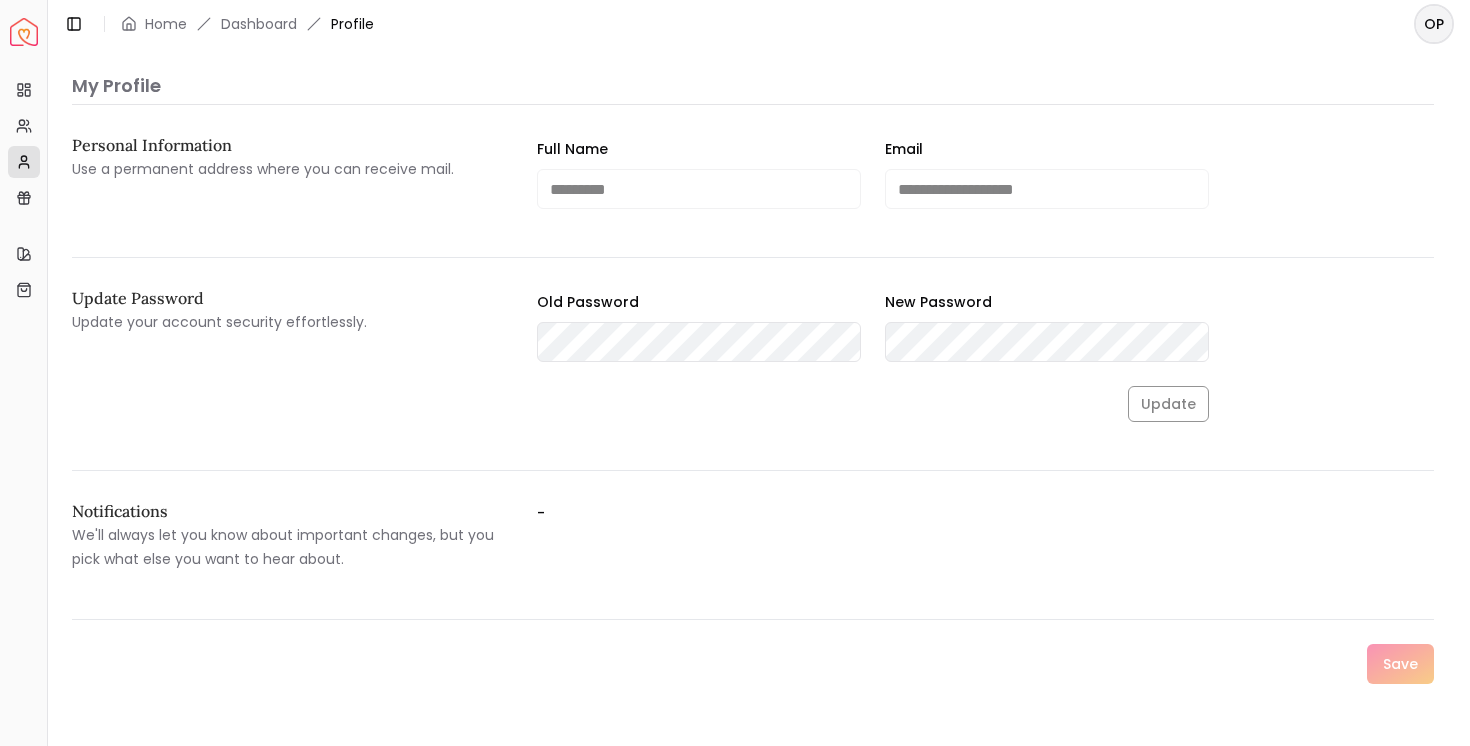 click on "Toggle Sidebar Home Dashboard Profile OP" at bounding box center (759, 24) 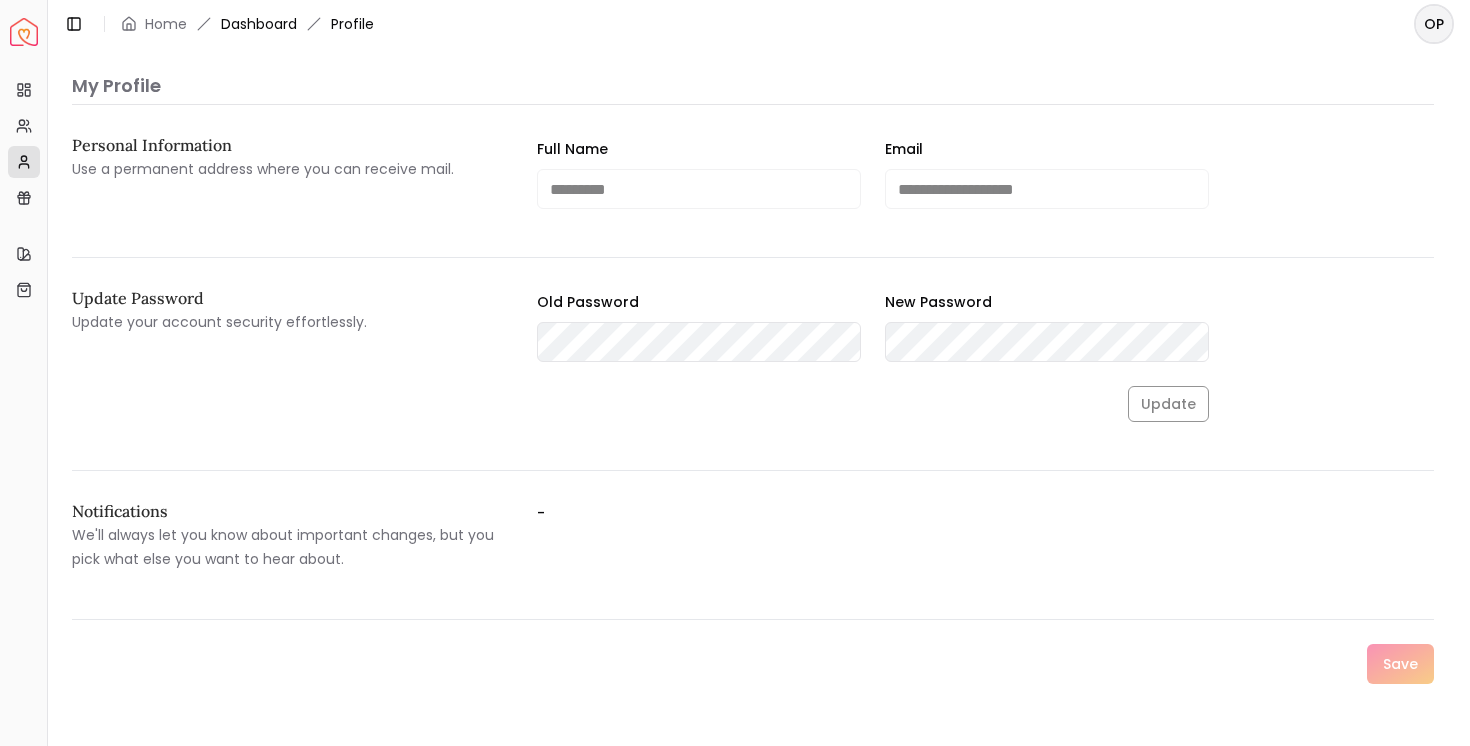 click on "Dashboard" at bounding box center [259, 24] 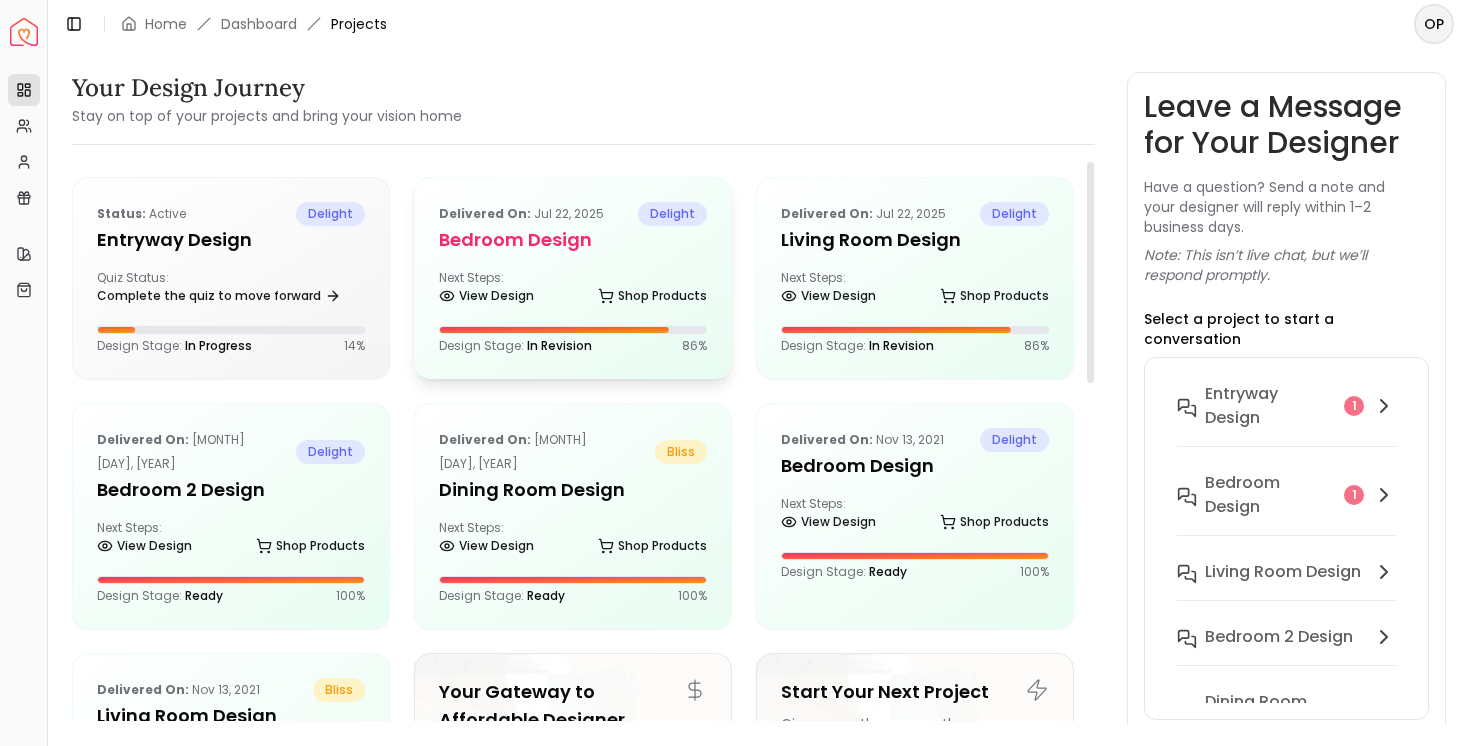 click on "Delivered on: [DATE] [PROJECT_NAME] Next Steps: View Design Shop Products Design Stage: In Revision 86 %" at bounding box center (573, 278) 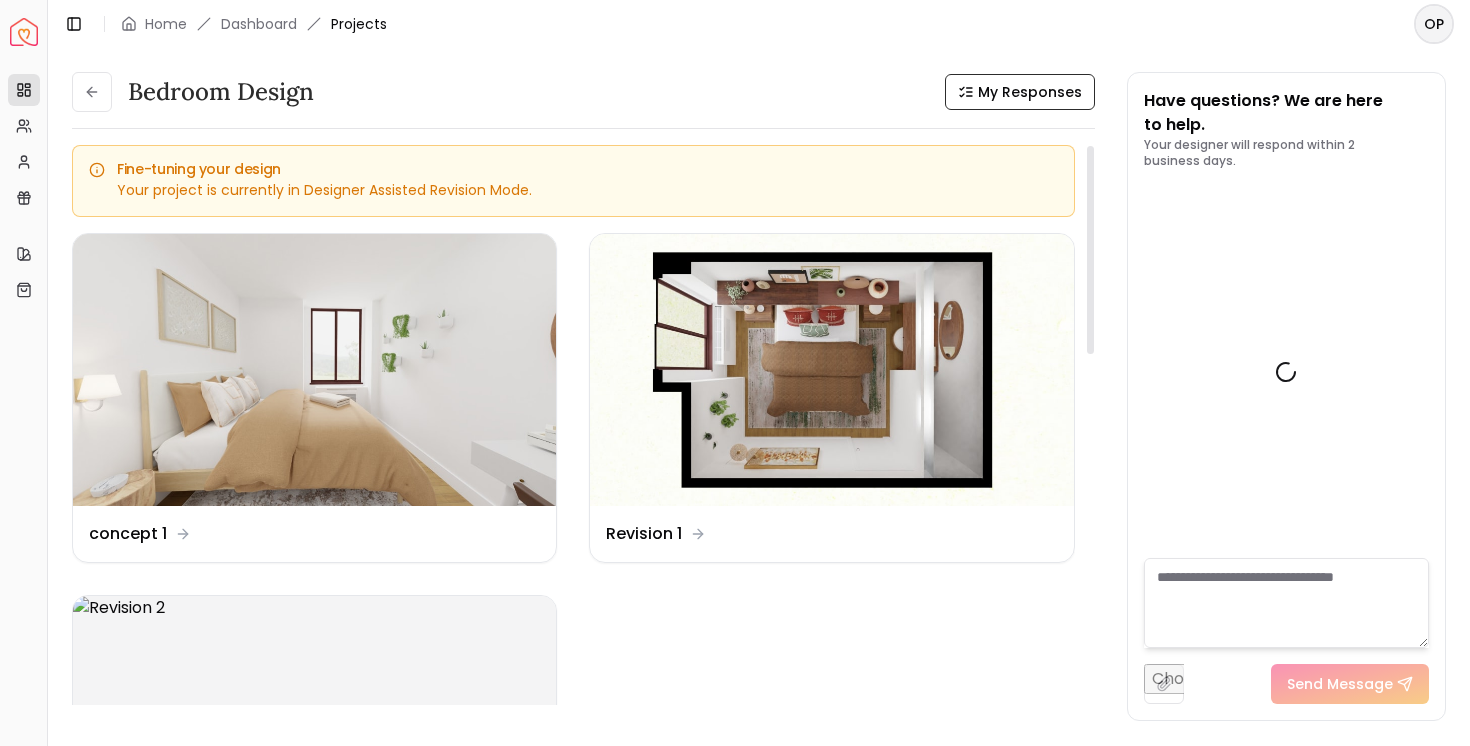 scroll, scrollTop: 4863, scrollLeft: 0, axis: vertical 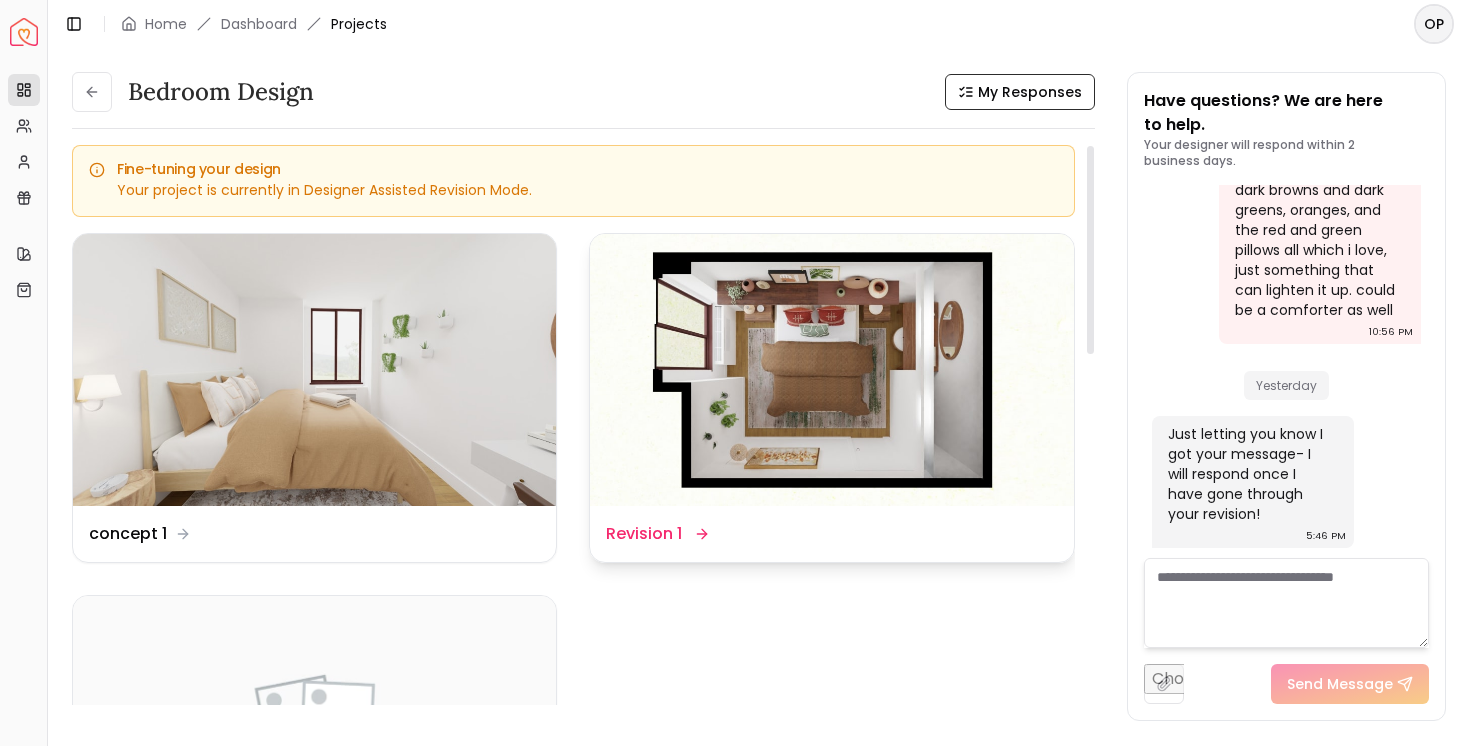 click at bounding box center [831, 370] 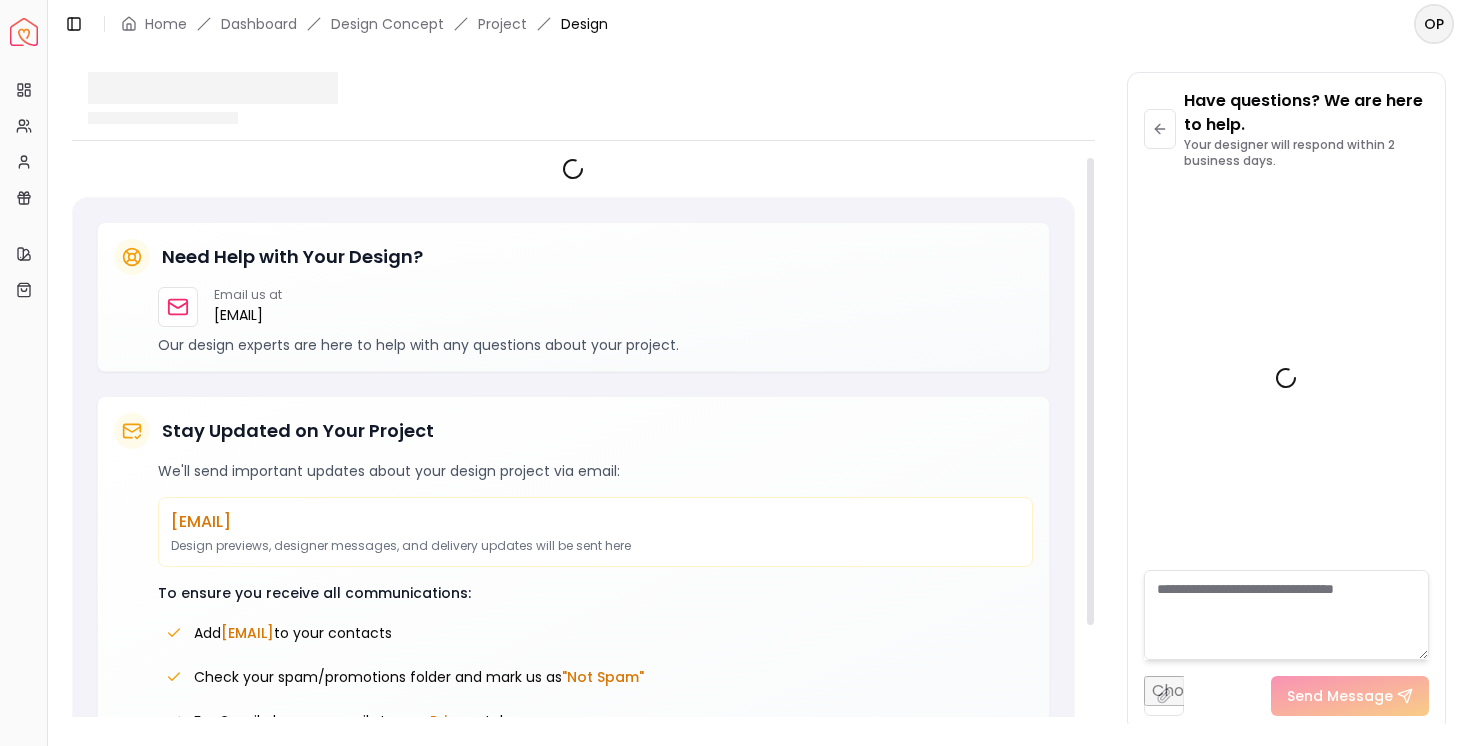 scroll, scrollTop: 4847, scrollLeft: 0, axis: vertical 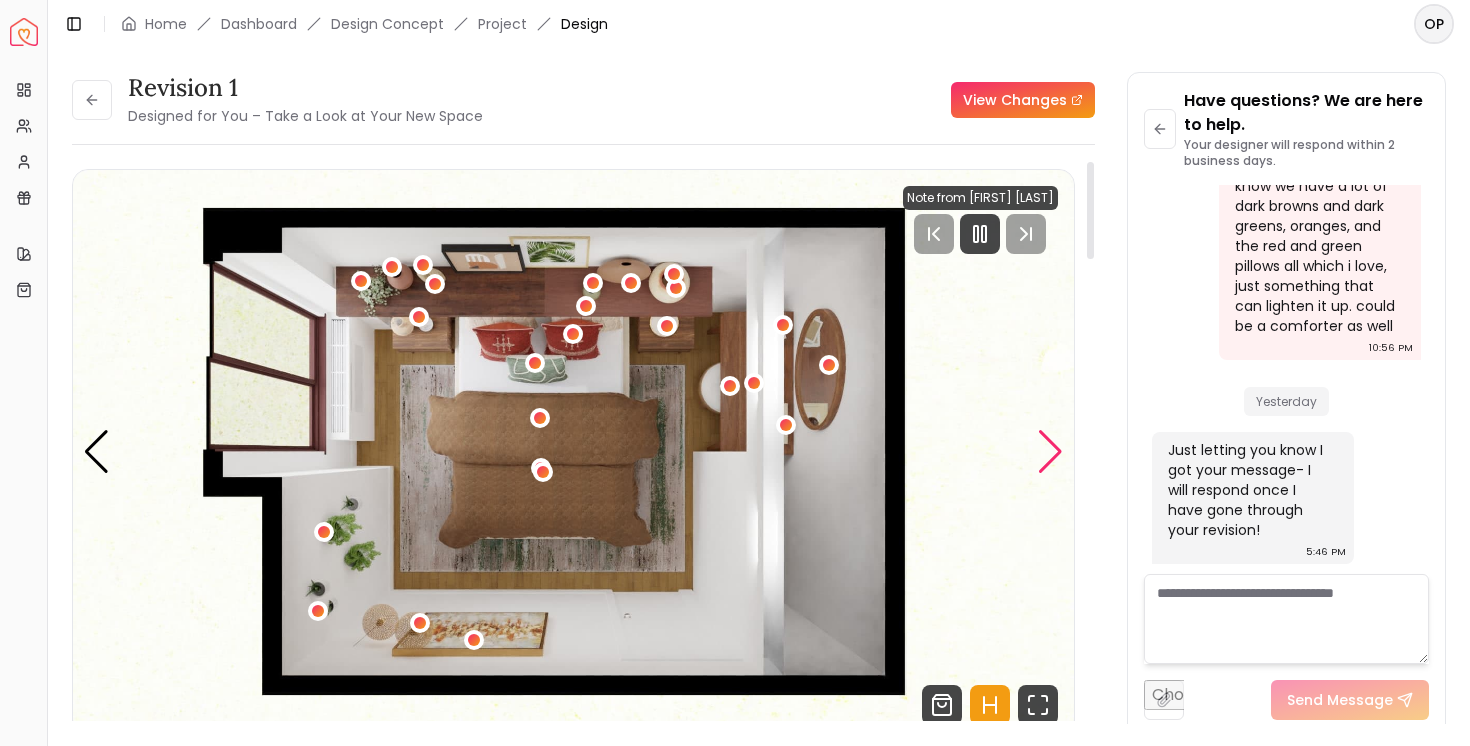 click at bounding box center [1050, 452] 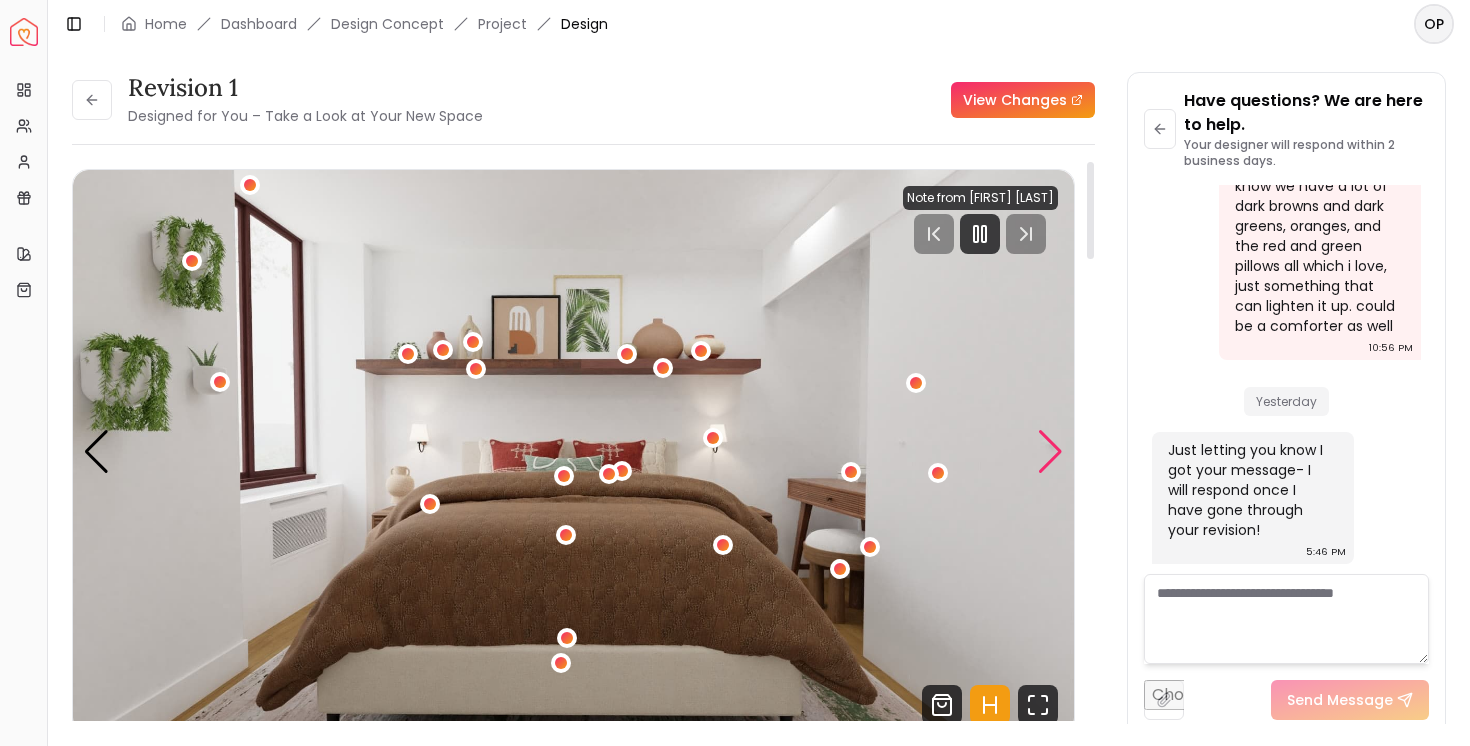 click at bounding box center (1050, 452) 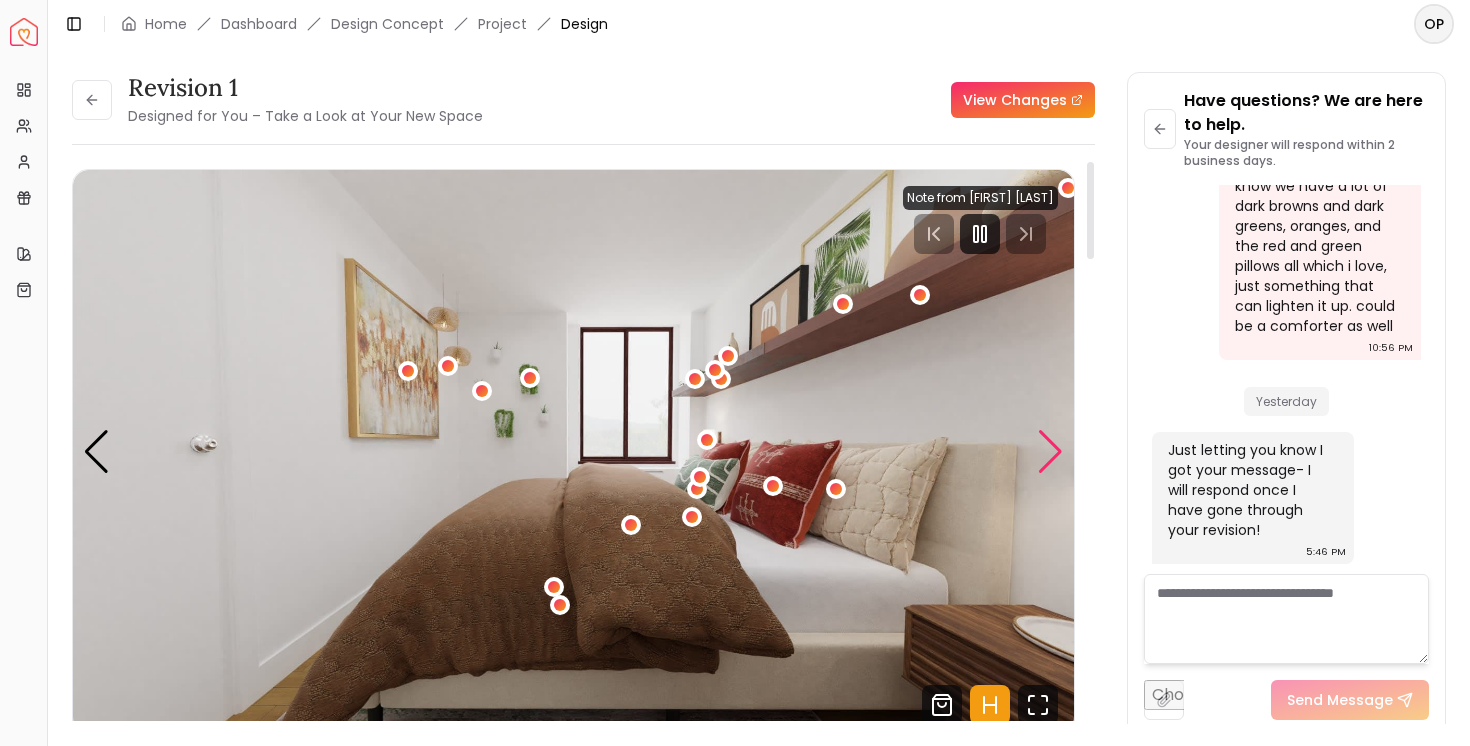 click at bounding box center [1050, 452] 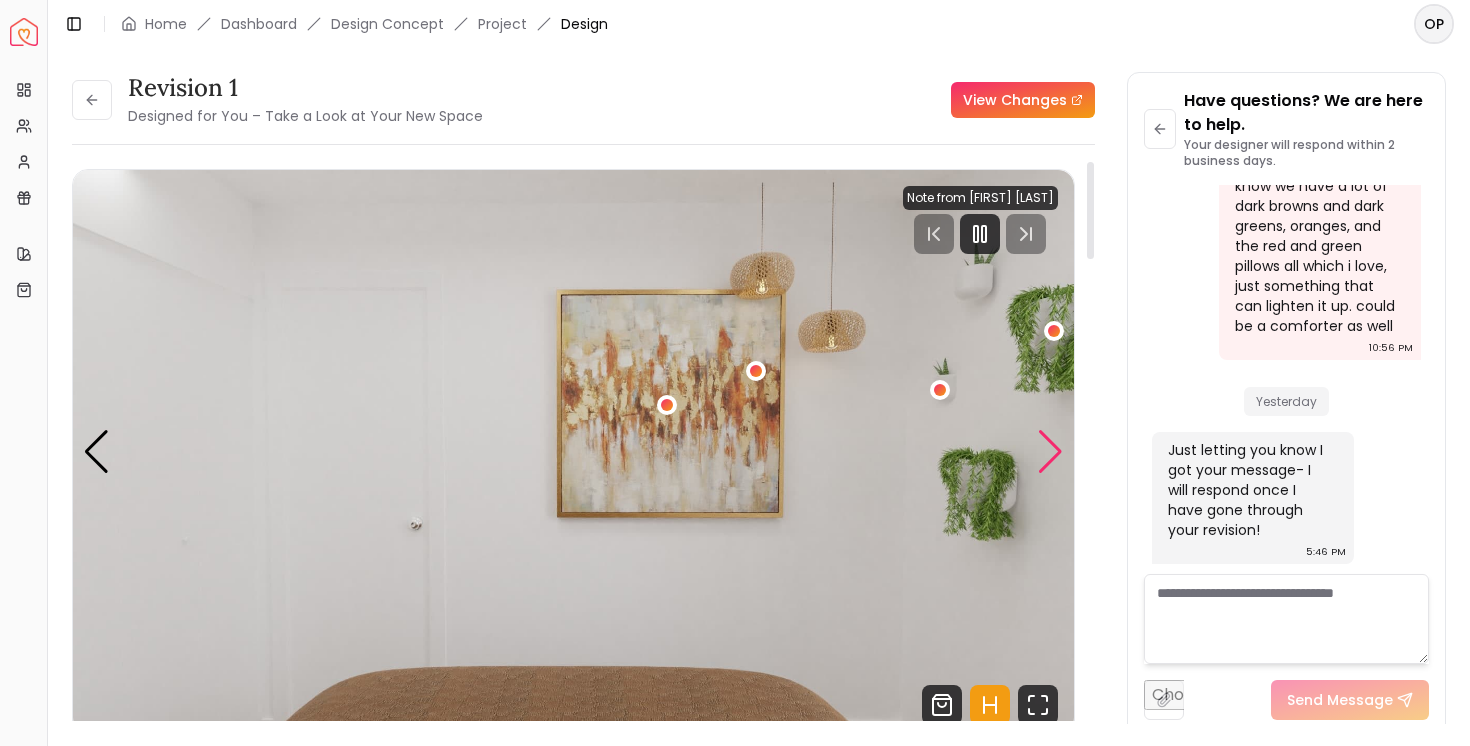 click at bounding box center (1050, 452) 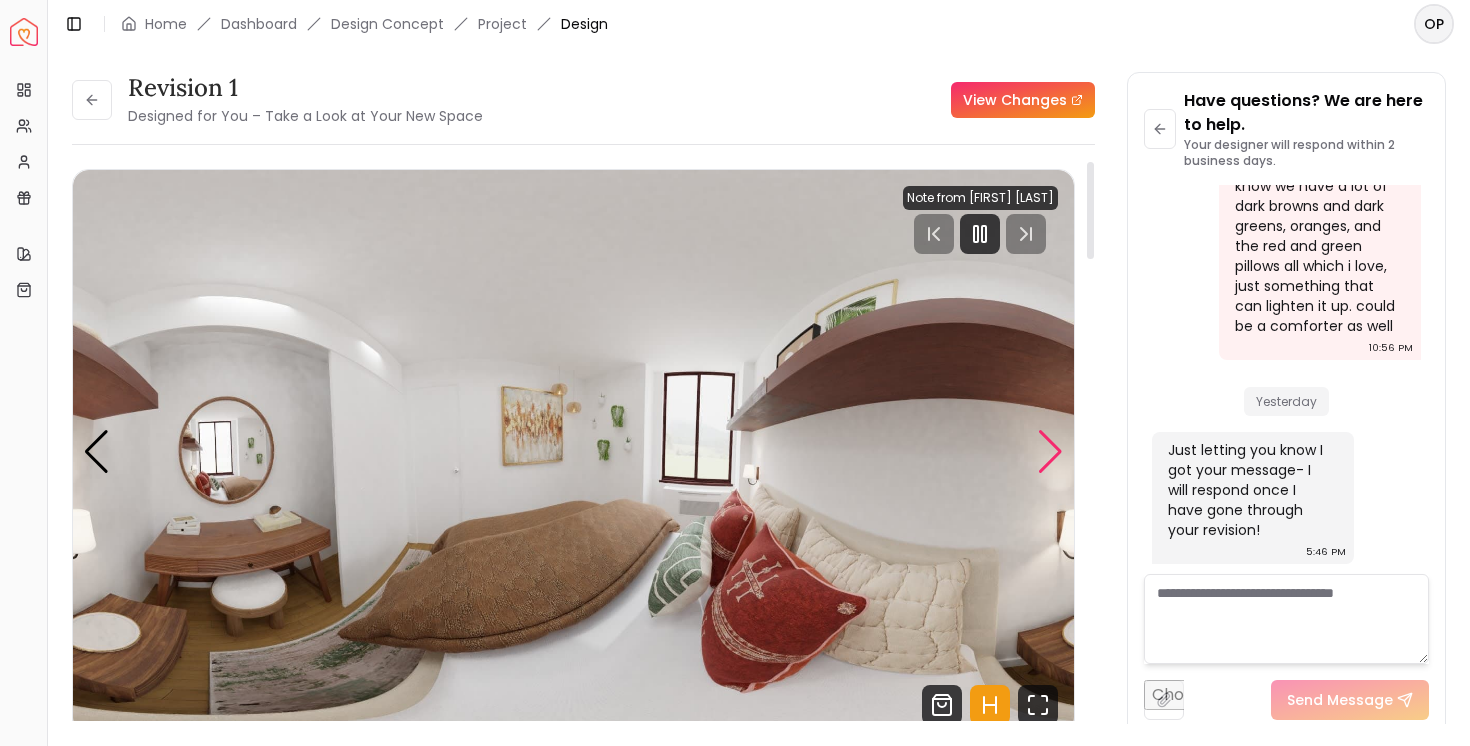 click at bounding box center (1050, 452) 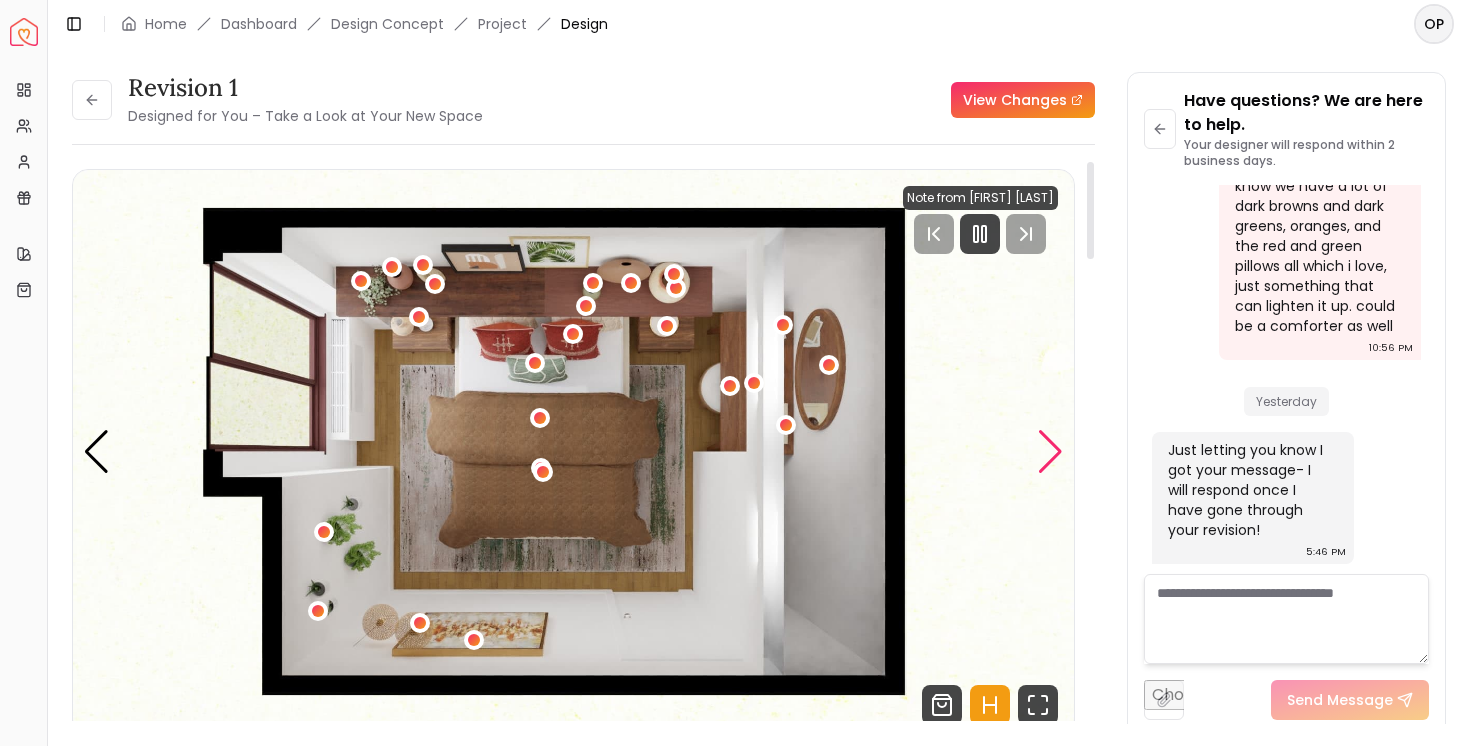click at bounding box center [1050, 452] 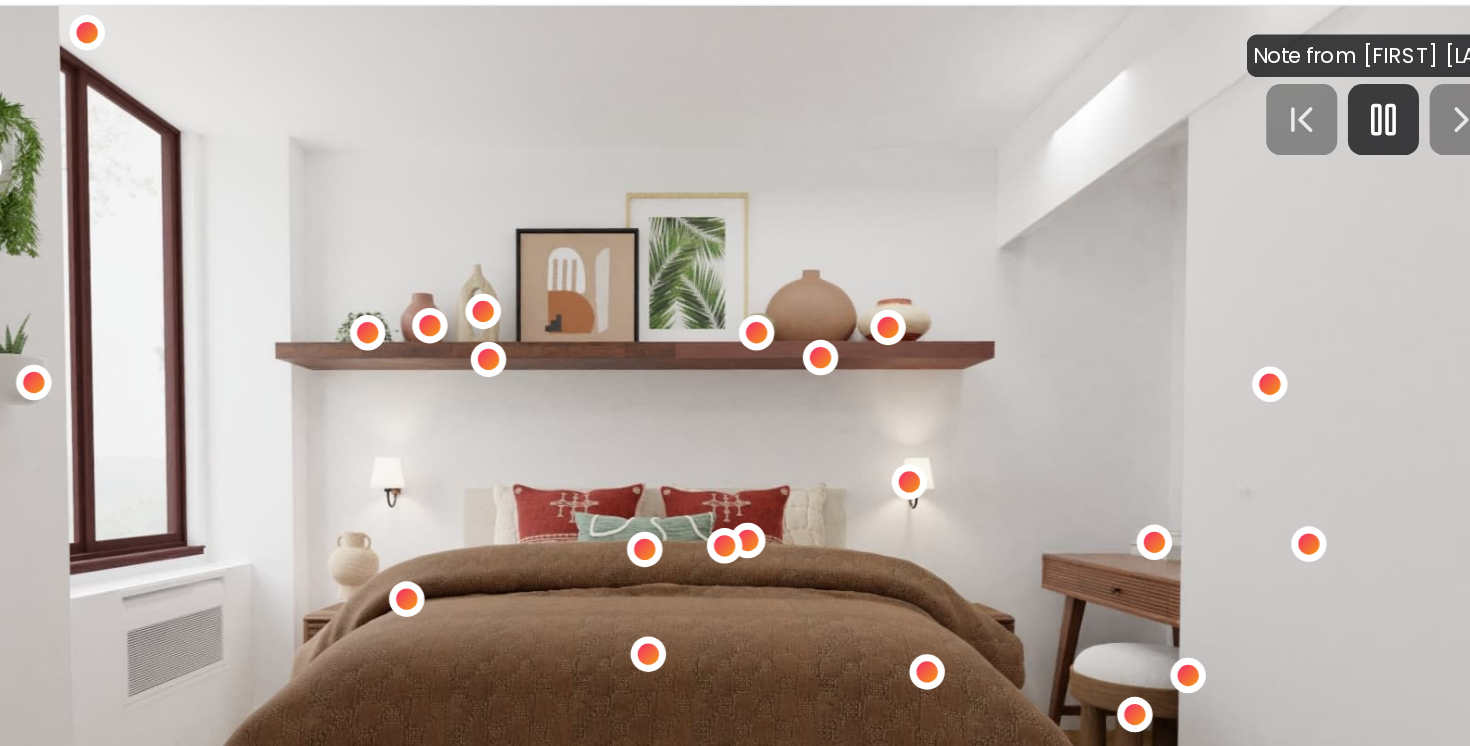 scroll, scrollTop: 0, scrollLeft: 0, axis: both 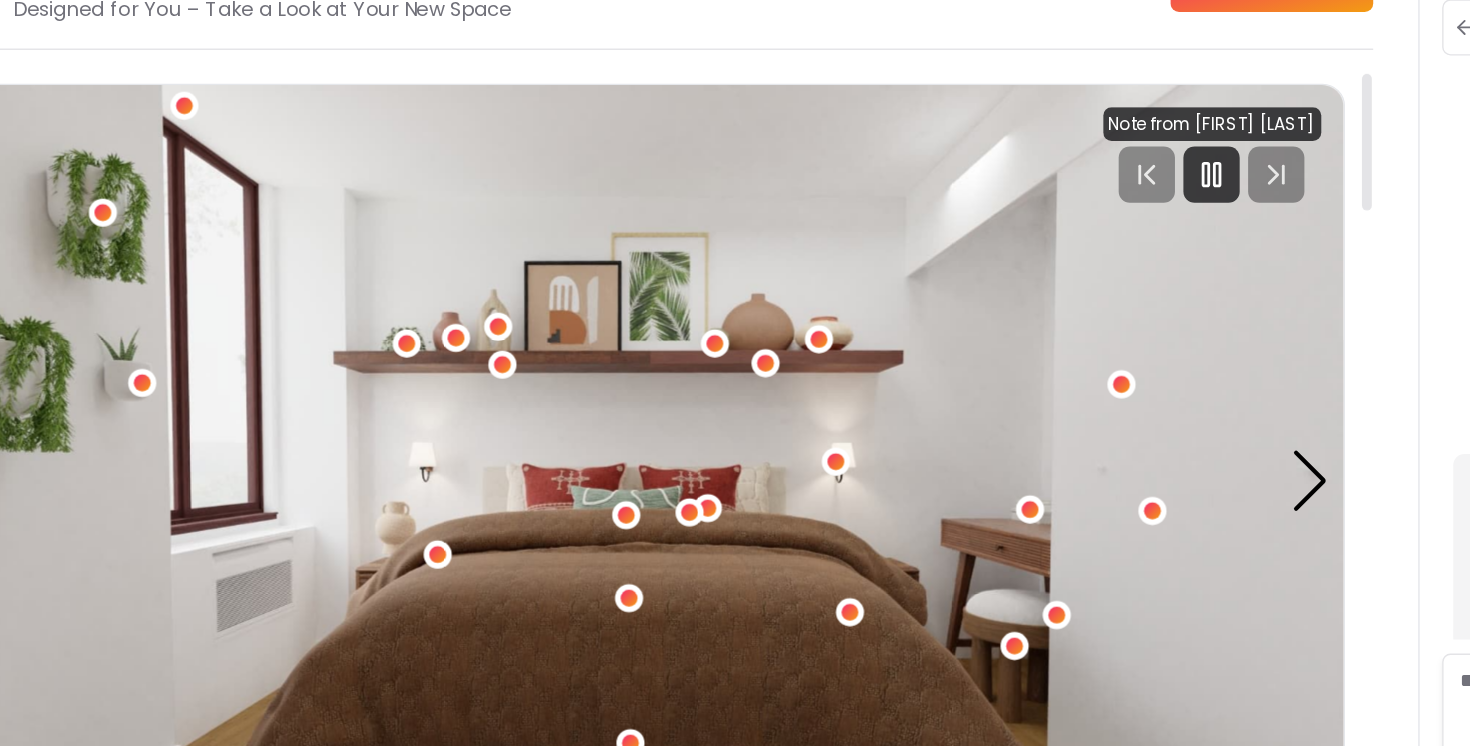 click at bounding box center [573, 451] 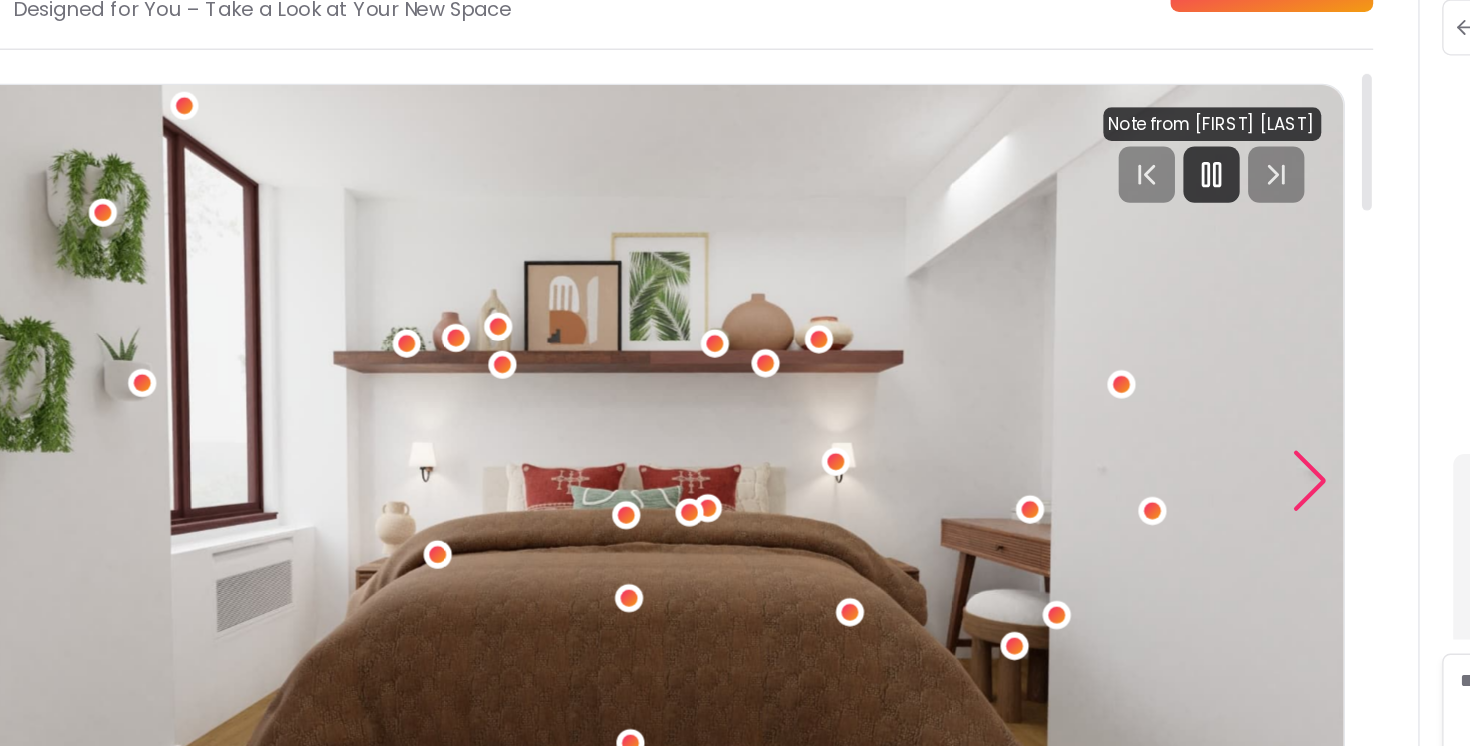 click at bounding box center [1050, 452] 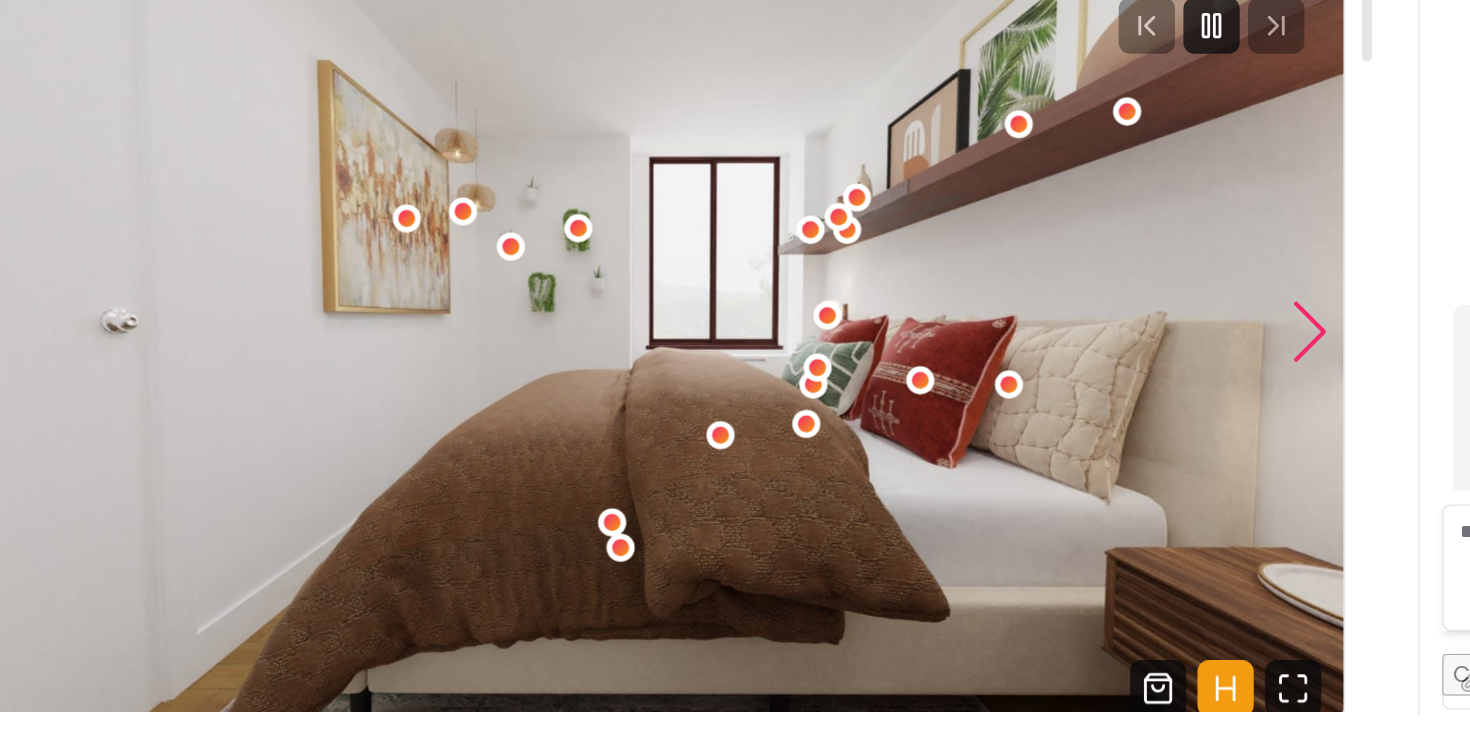 click at bounding box center [1050, 452] 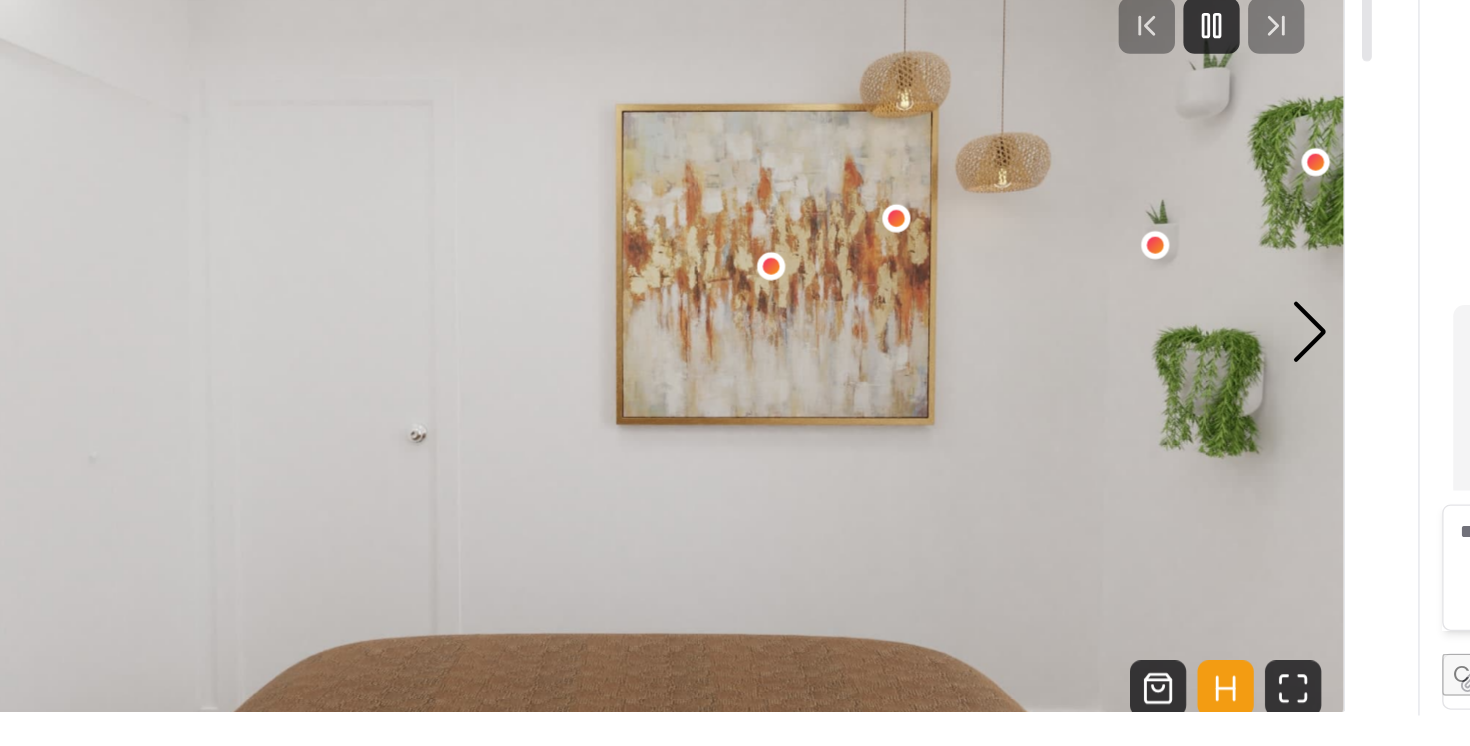 scroll, scrollTop: 5, scrollLeft: 0, axis: vertical 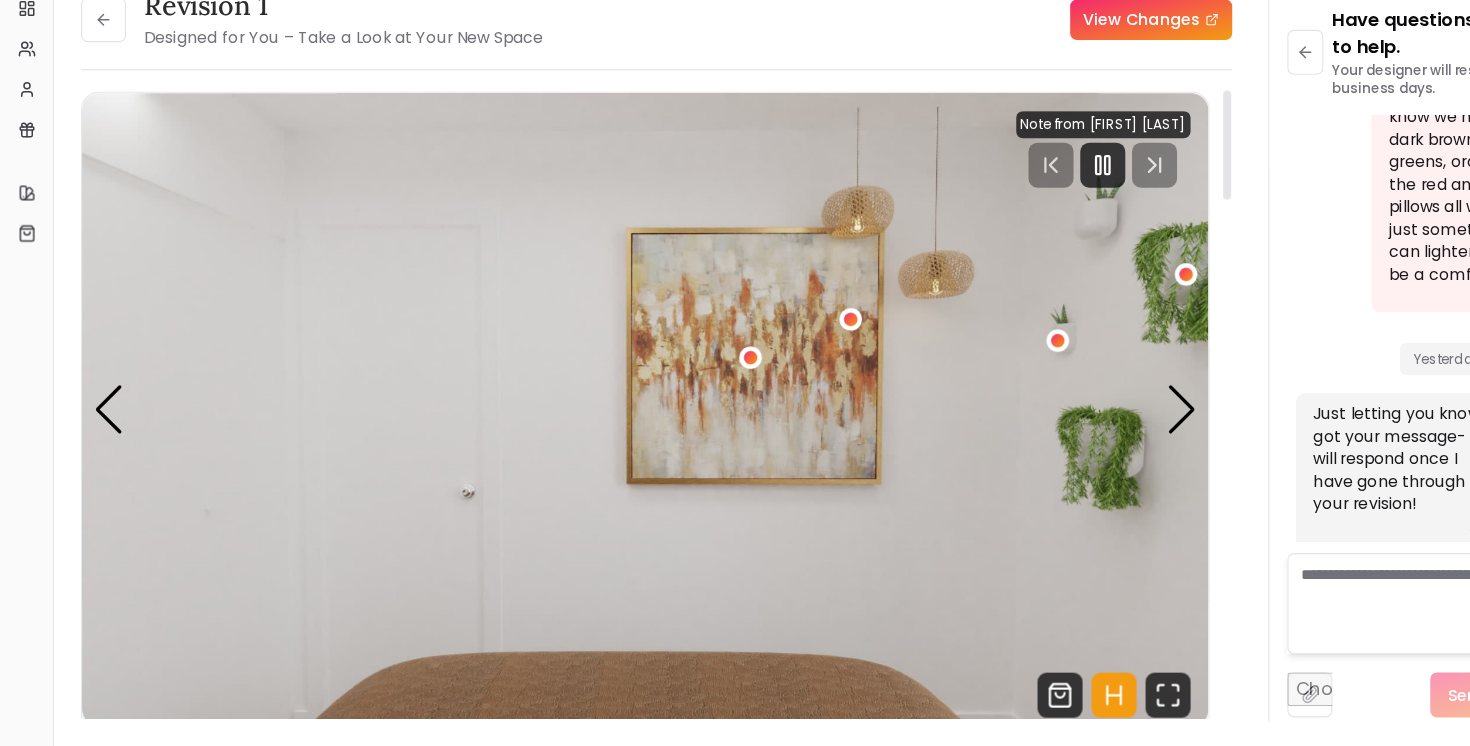 click at bounding box center [573, 446] 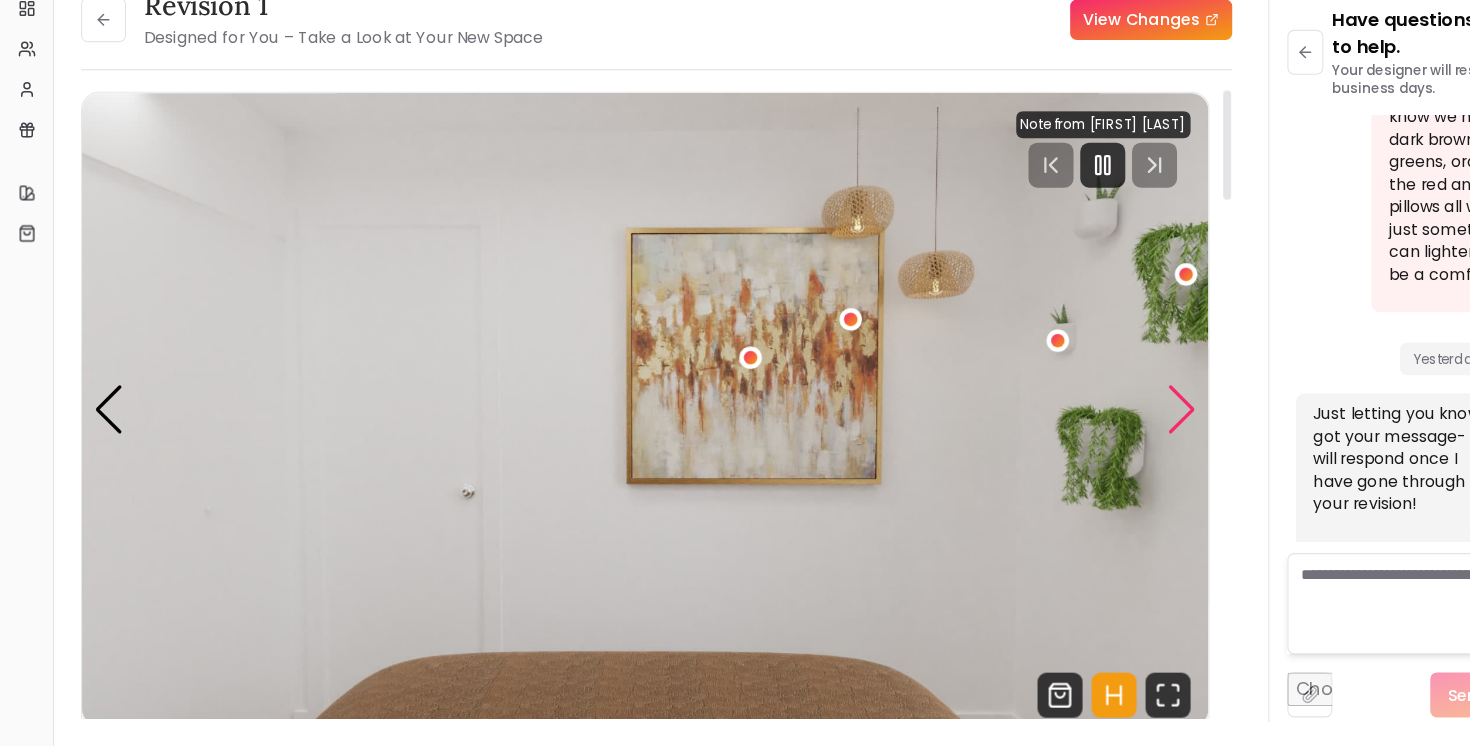click at bounding box center (1050, 447) 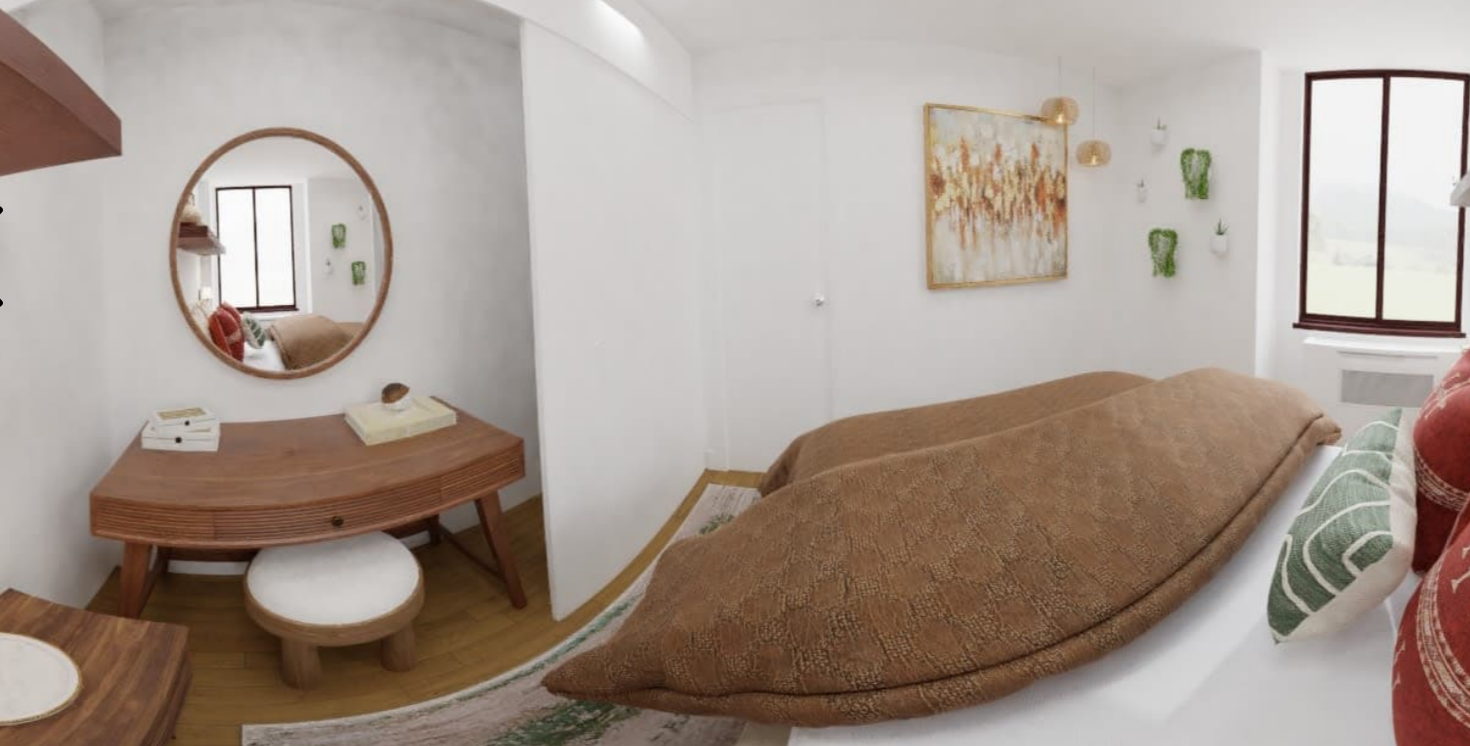 scroll, scrollTop: 84, scrollLeft: 0, axis: vertical 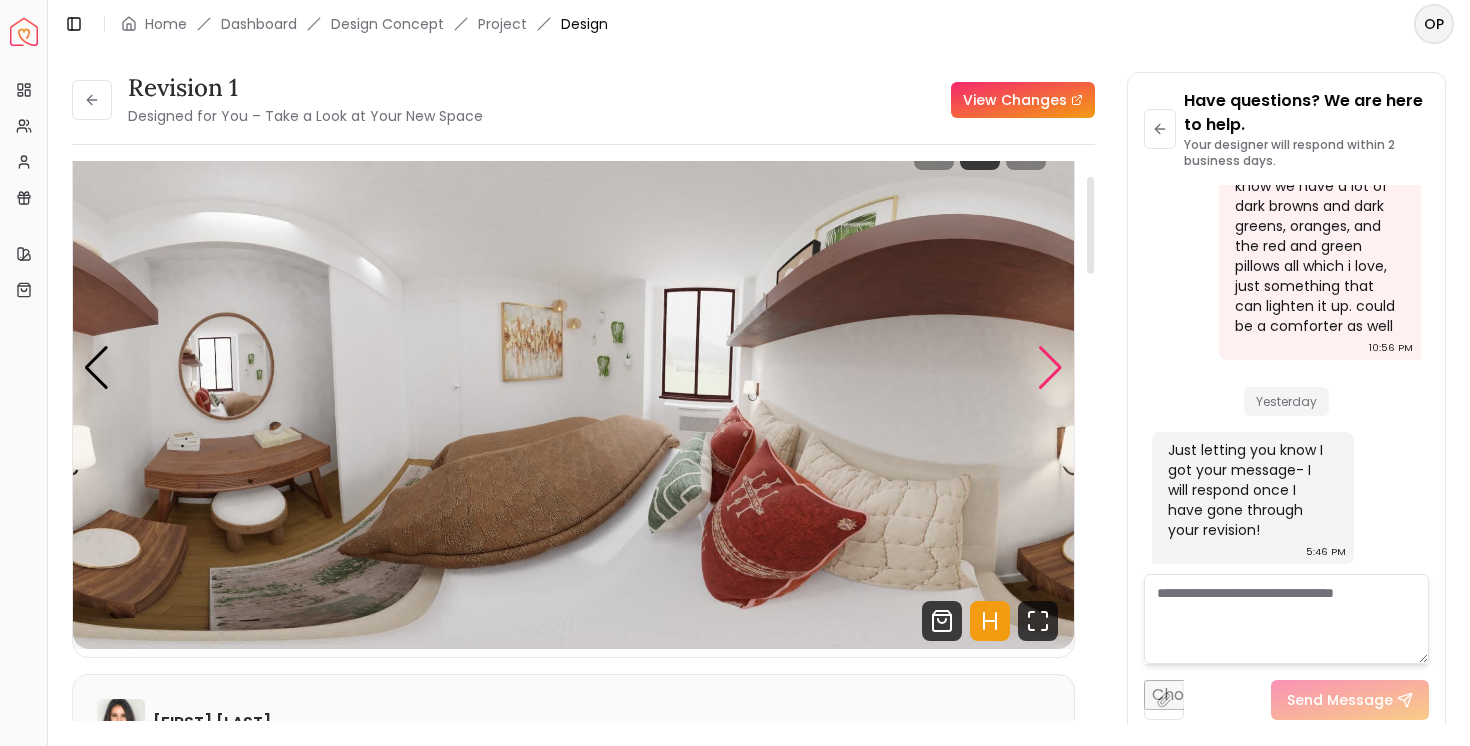 click at bounding box center [1050, 368] 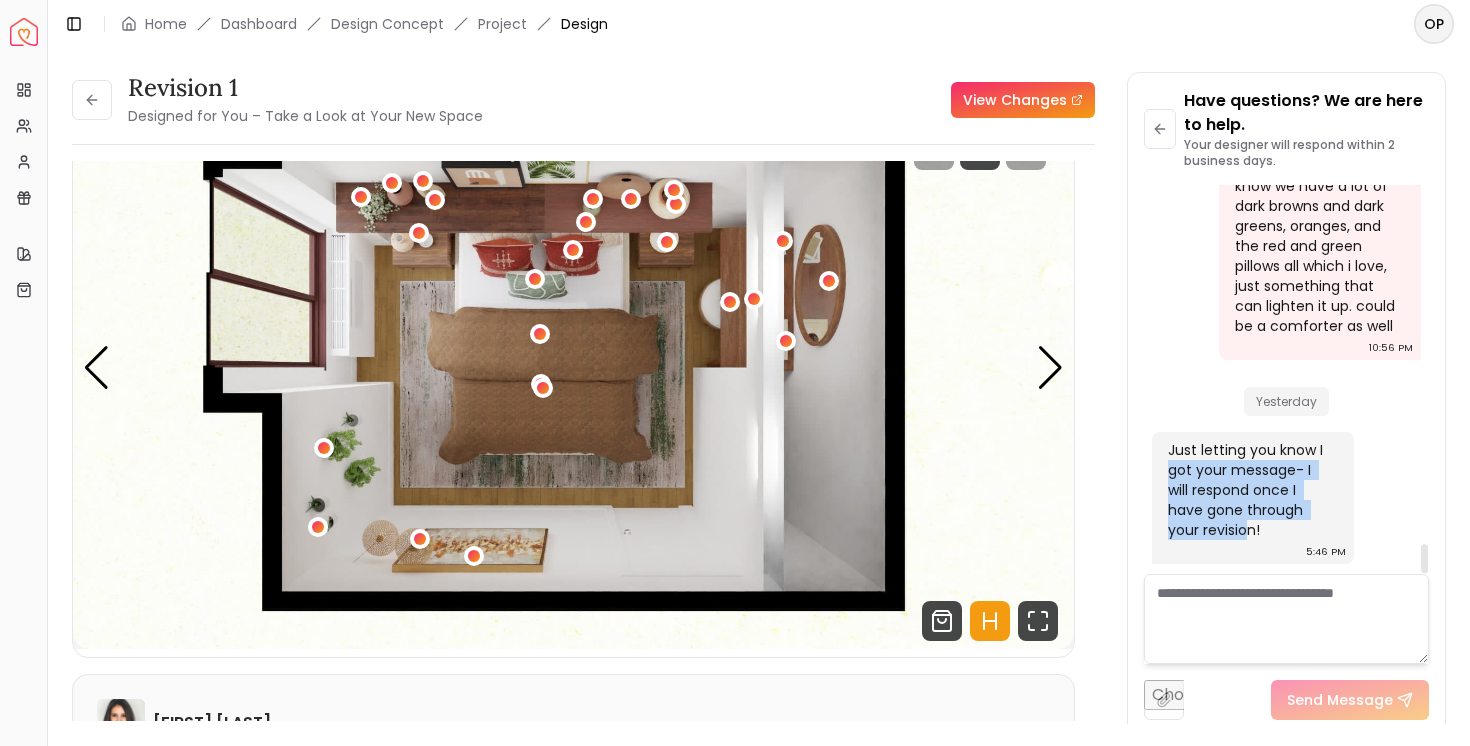 drag, startPoint x: 1246, startPoint y: 527, endPoint x: 1173, endPoint y: 470, distance: 92.61749 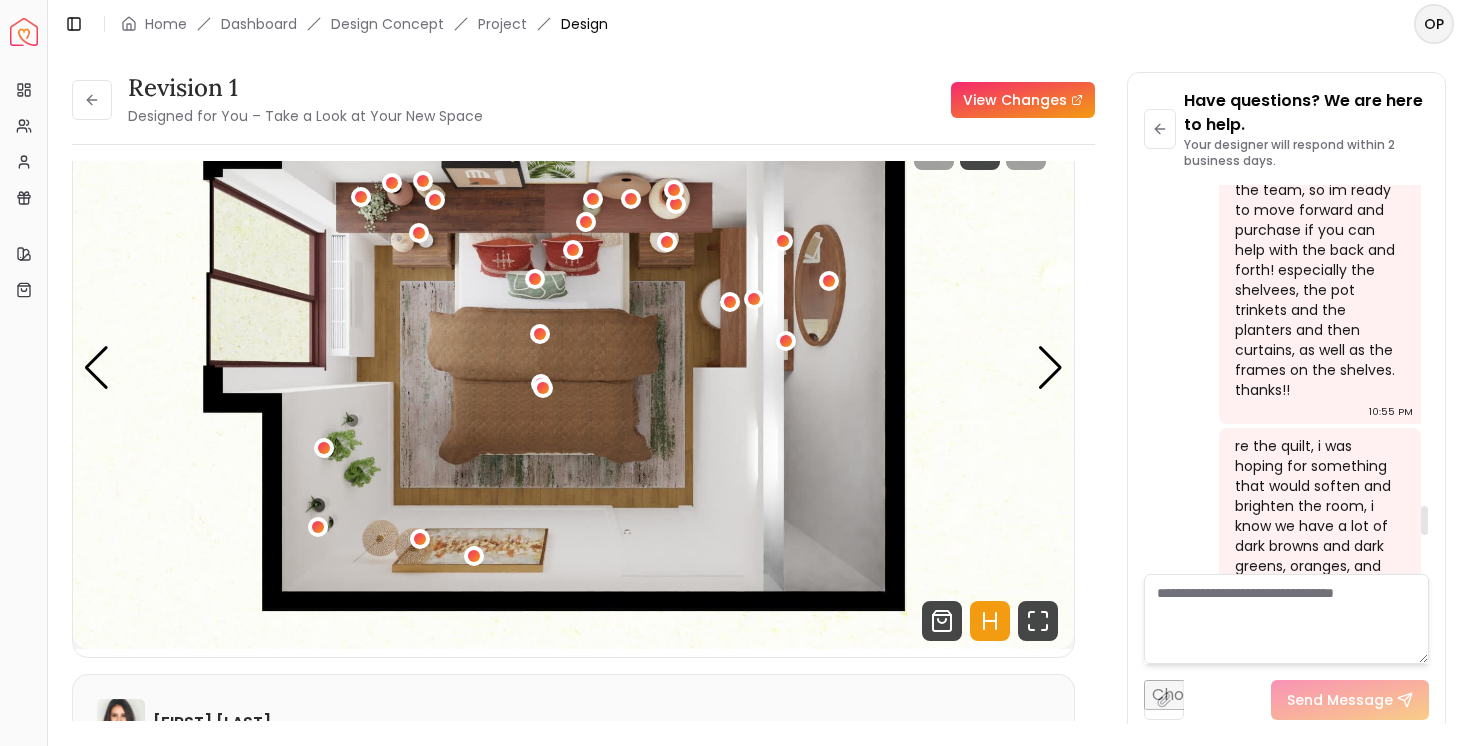 scroll, scrollTop: 4262, scrollLeft: 0, axis: vertical 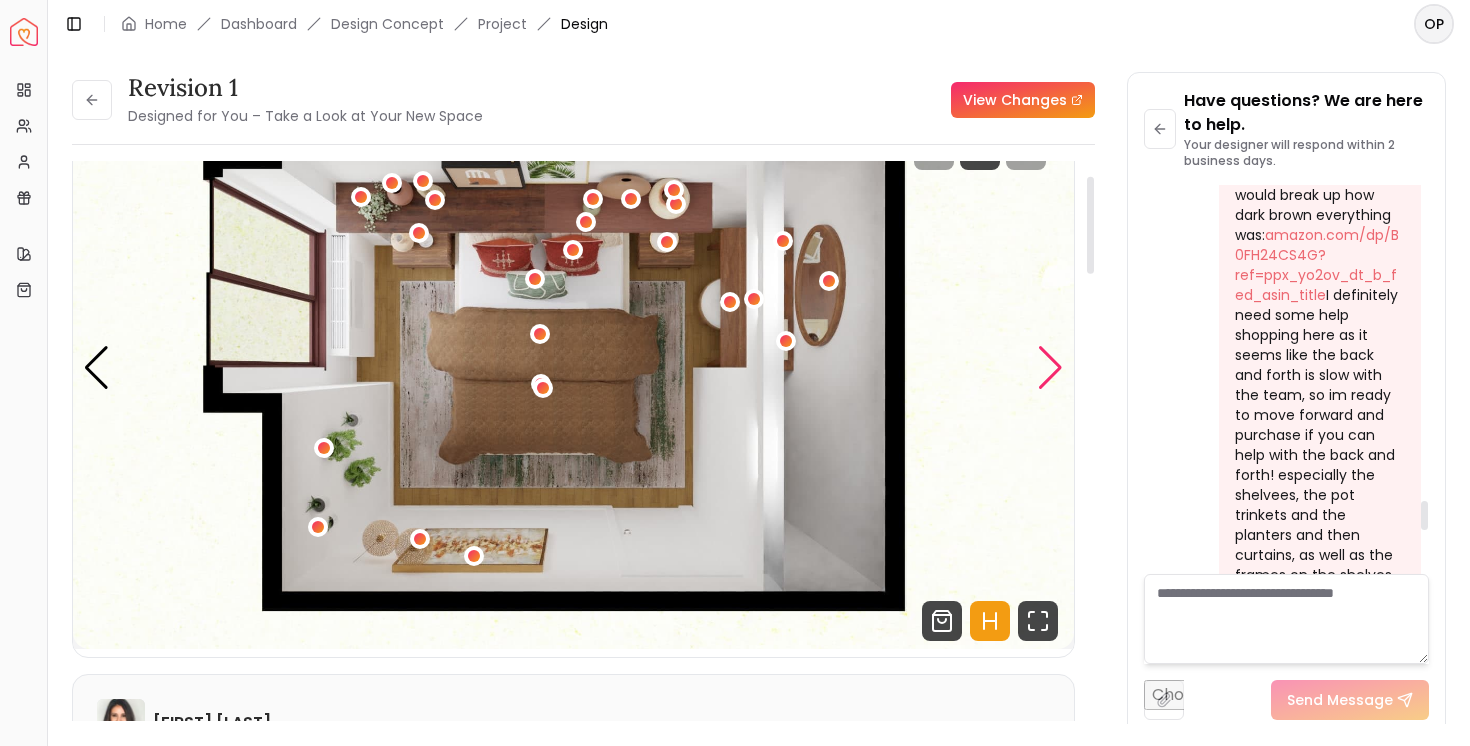 click at bounding box center [1050, 368] 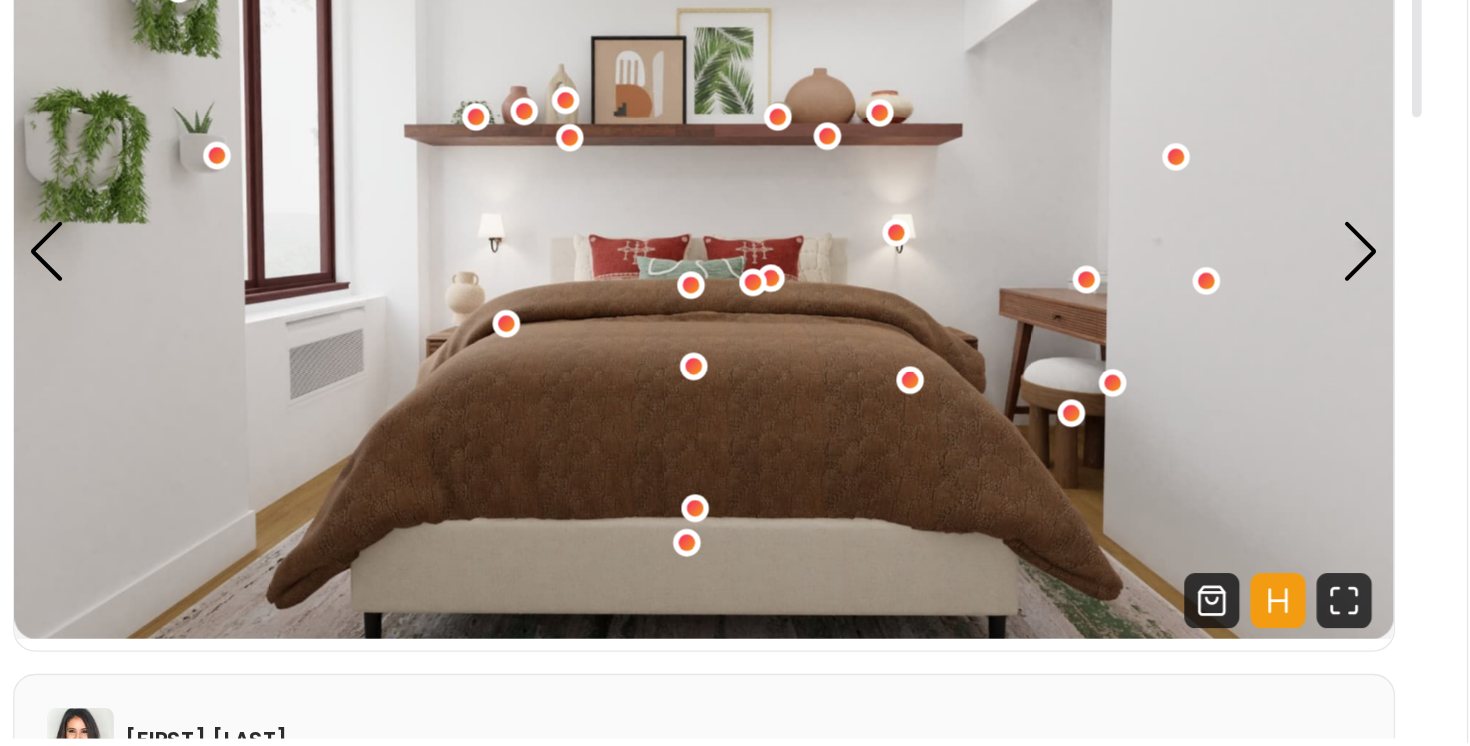 scroll, scrollTop: 0, scrollLeft: 0, axis: both 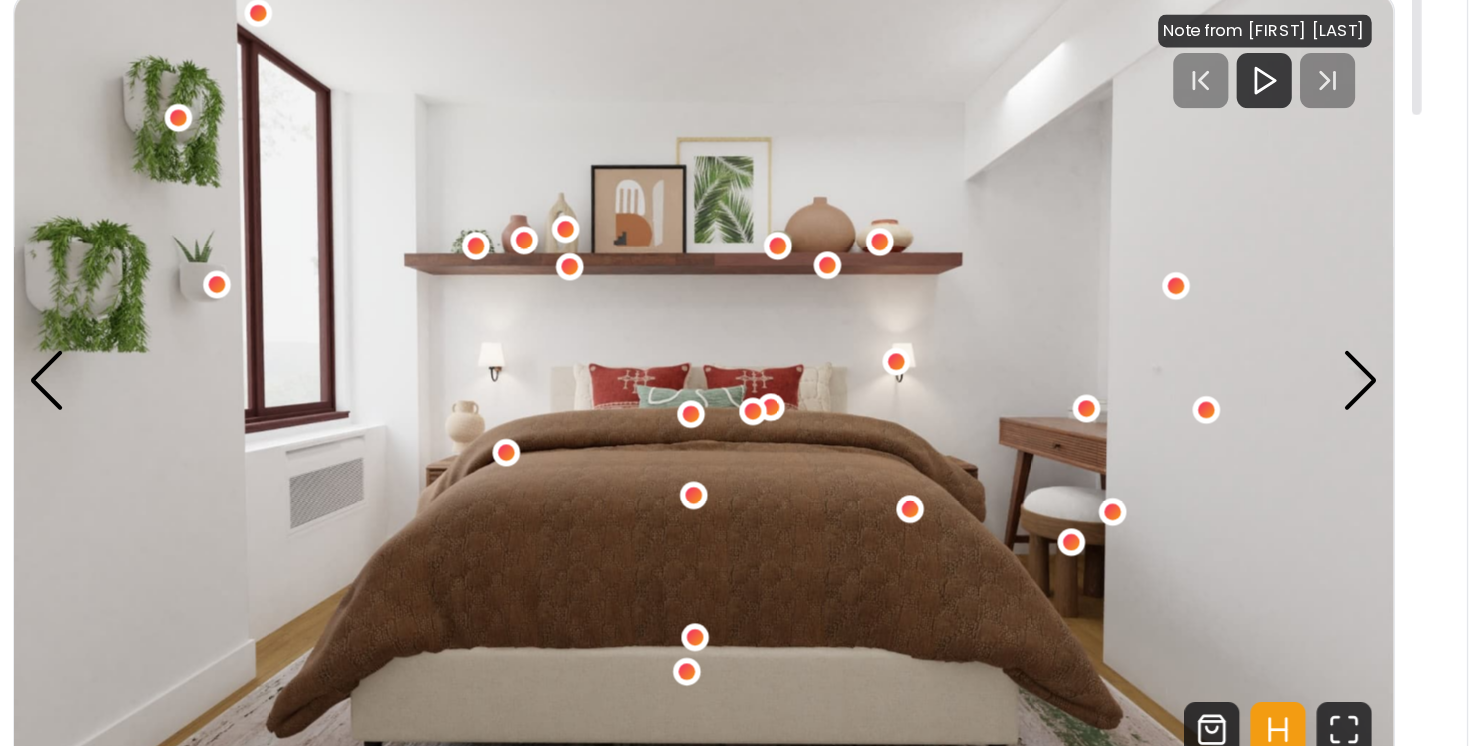 click at bounding box center [573, 451] 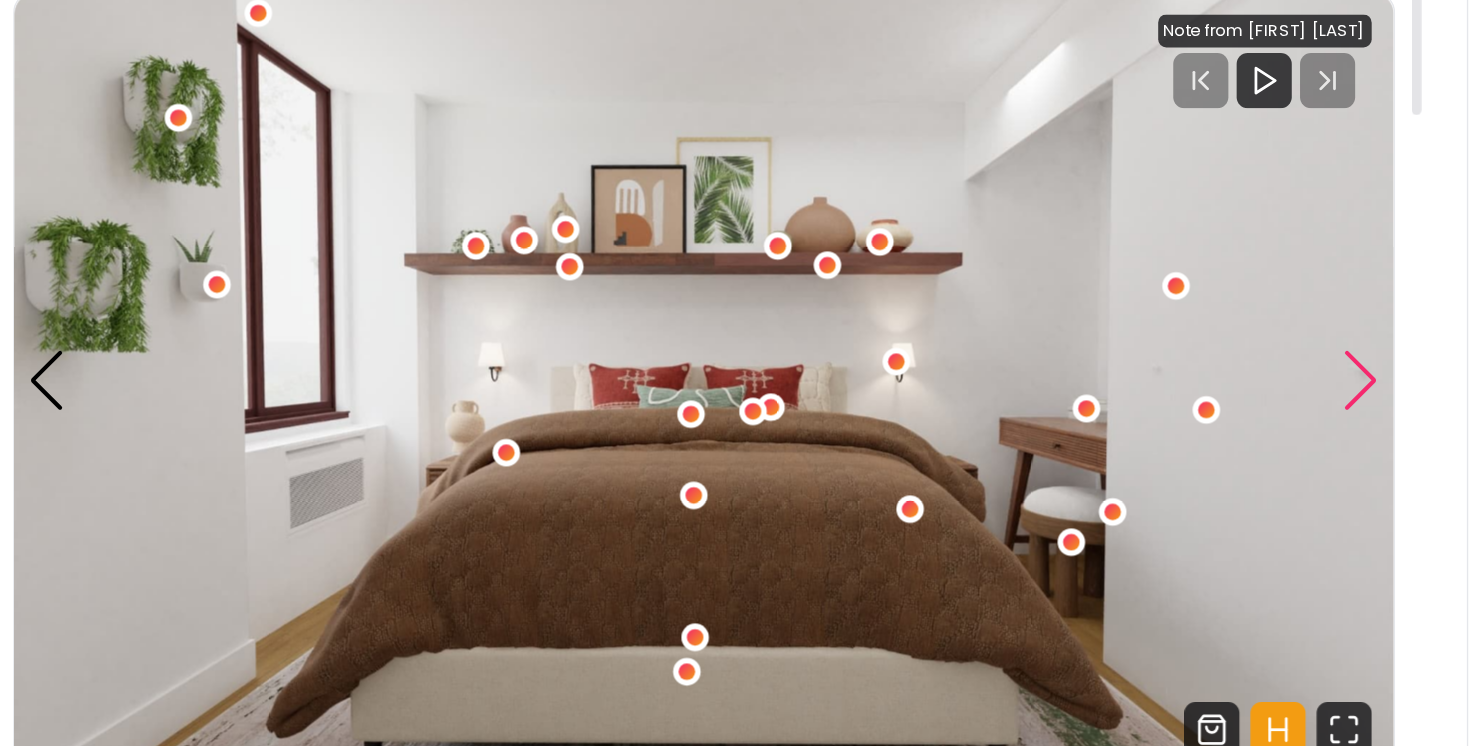click at bounding box center (1050, 452) 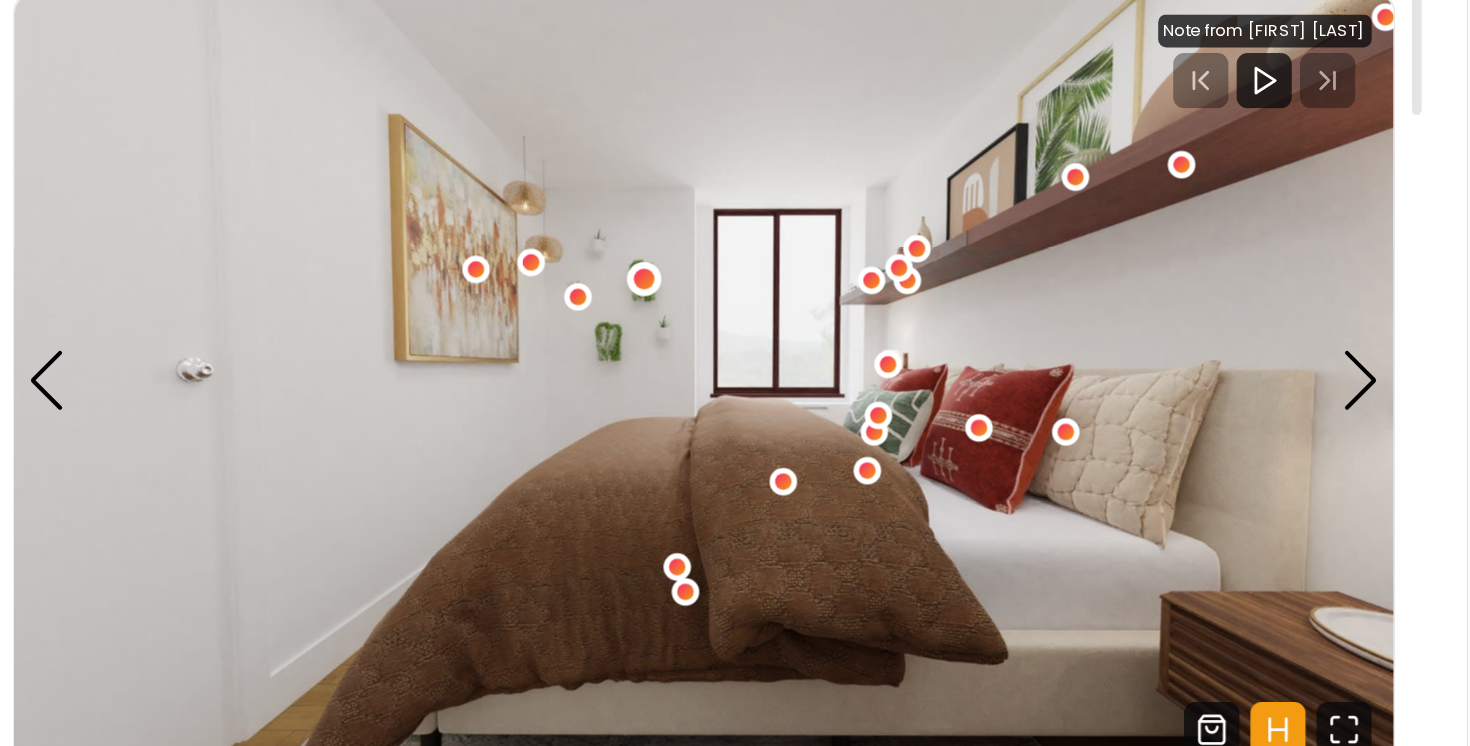 click at bounding box center (530, 378) 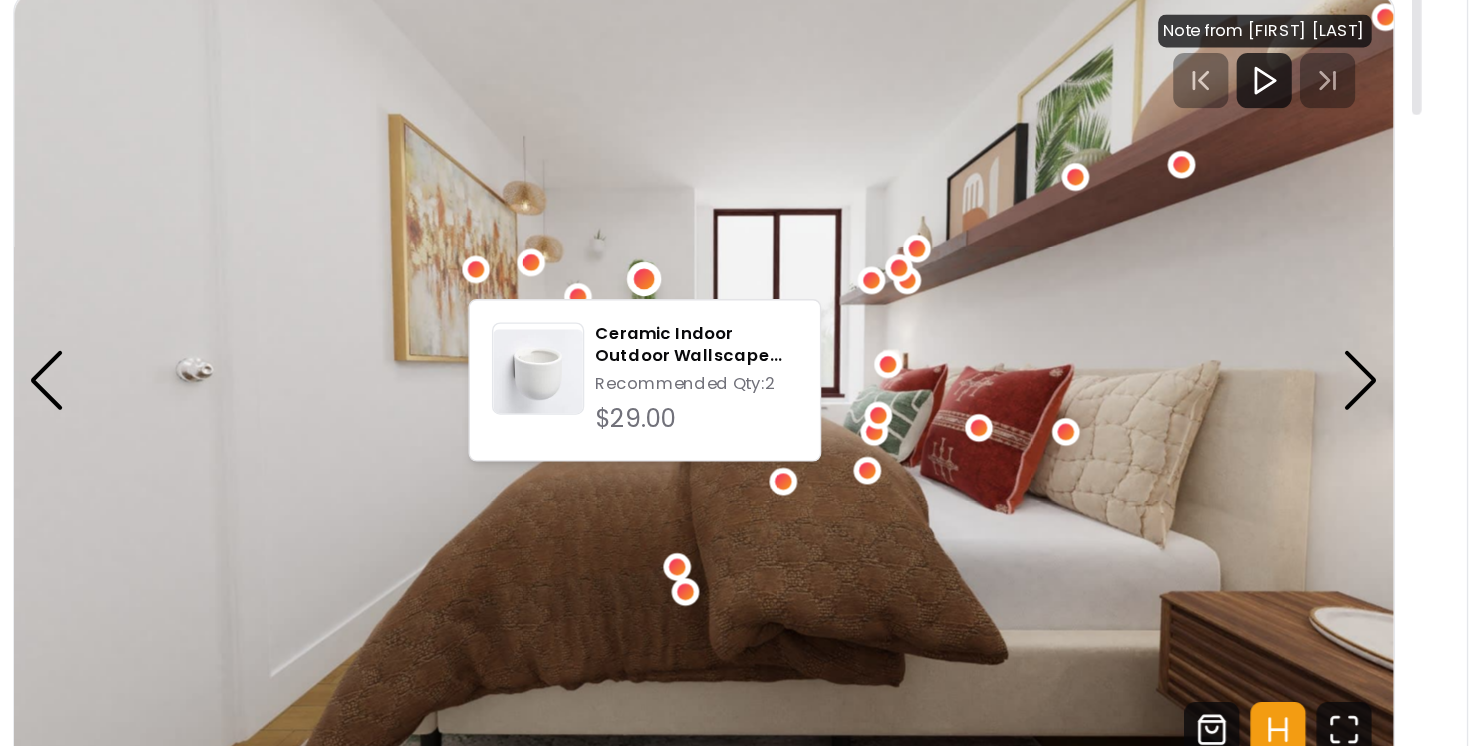 click at bounding box center [573, 451] 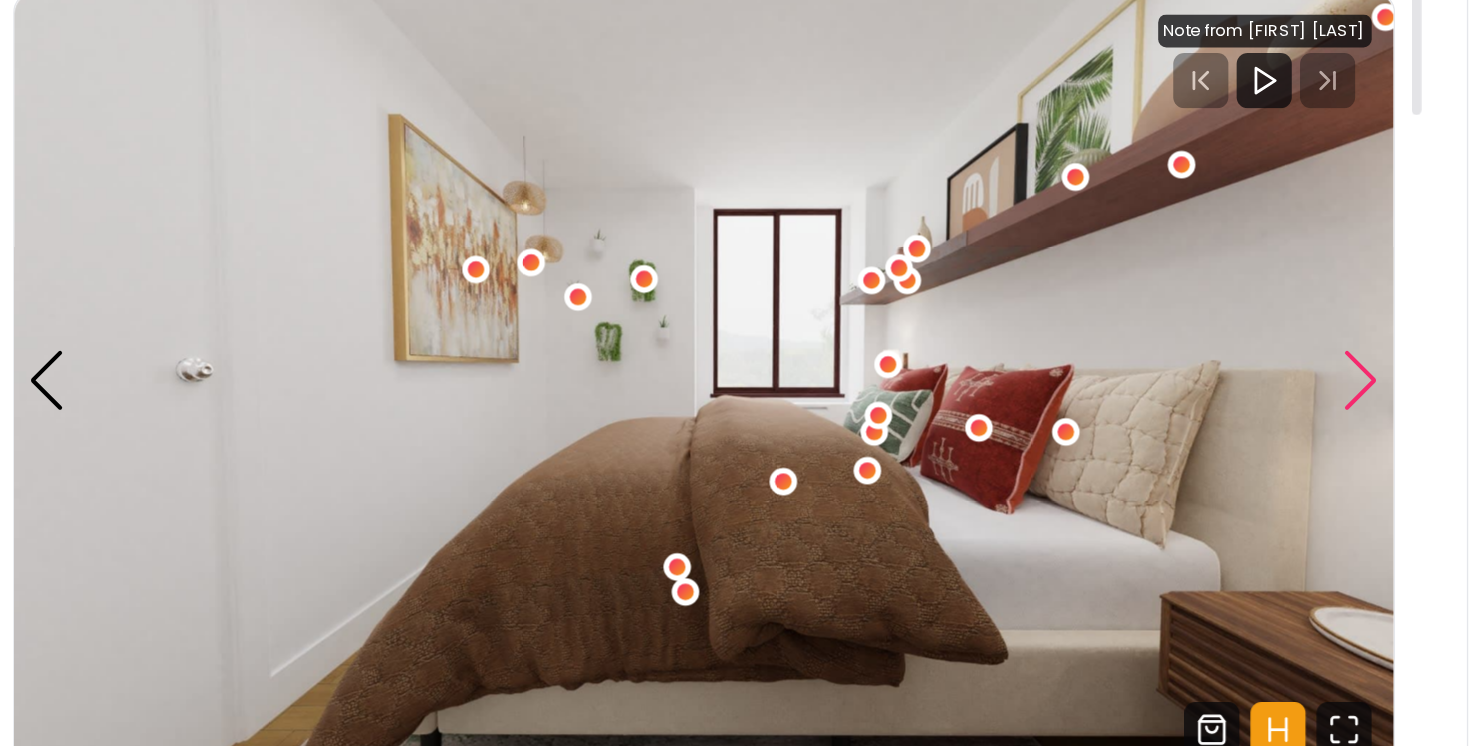 click at bounding box center (1050, 452) 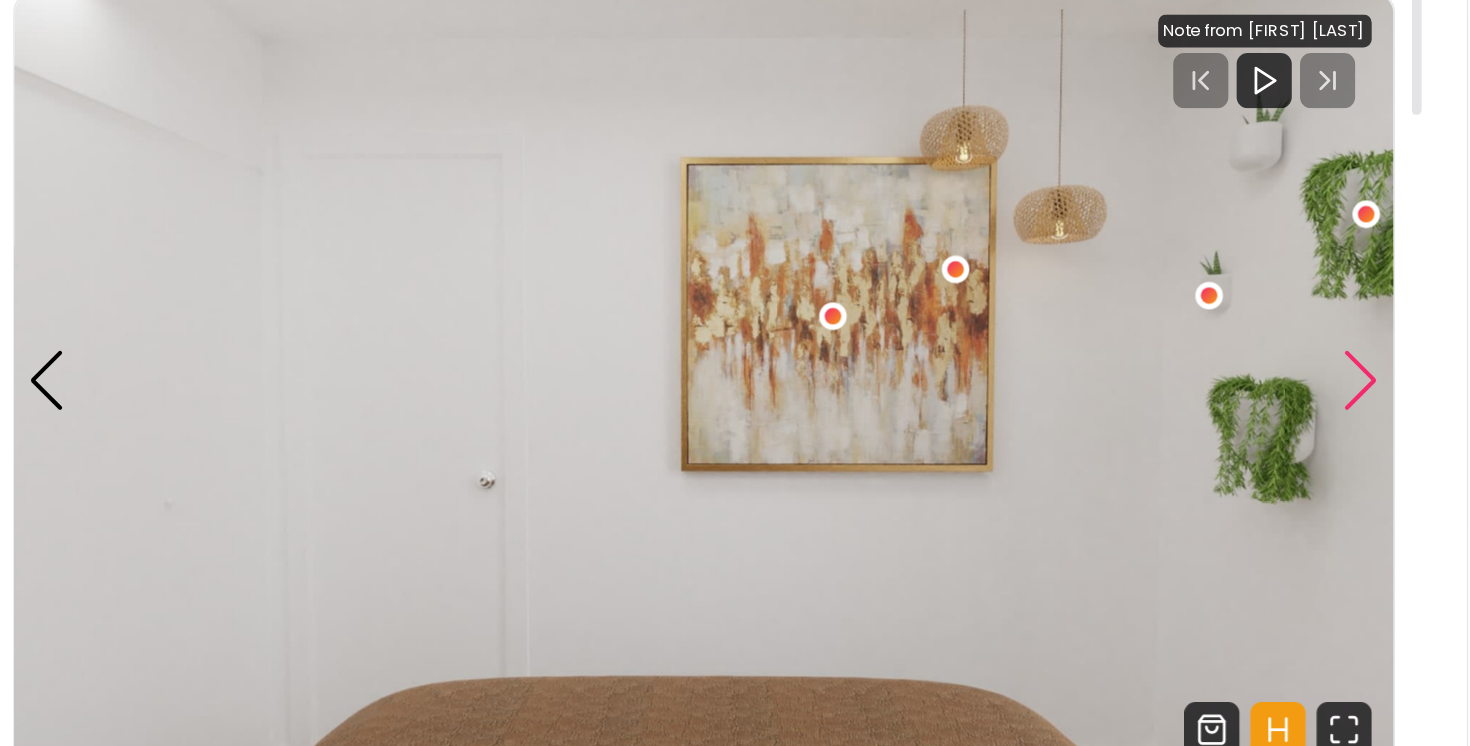 click at bounding box center [1050, 452] 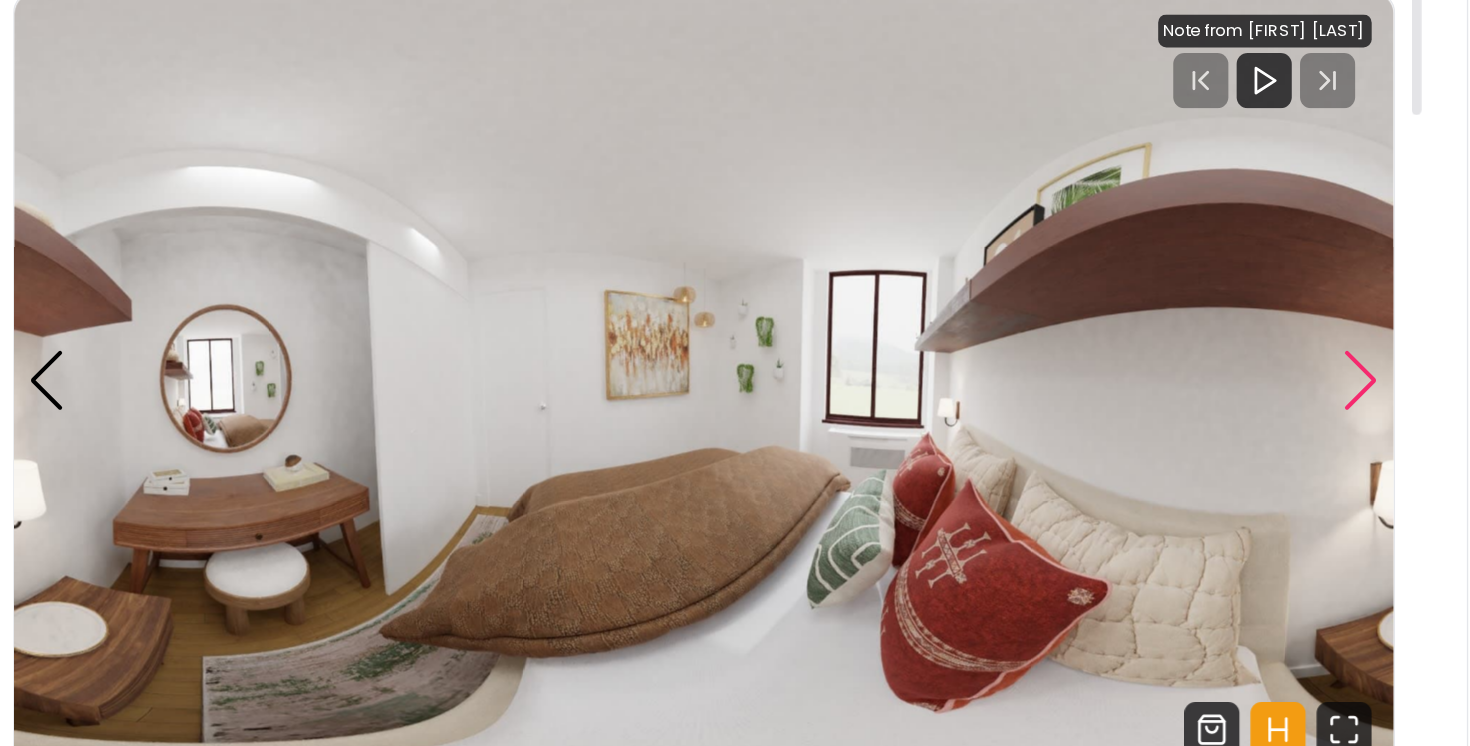 click at bounding box center [1050, 452] 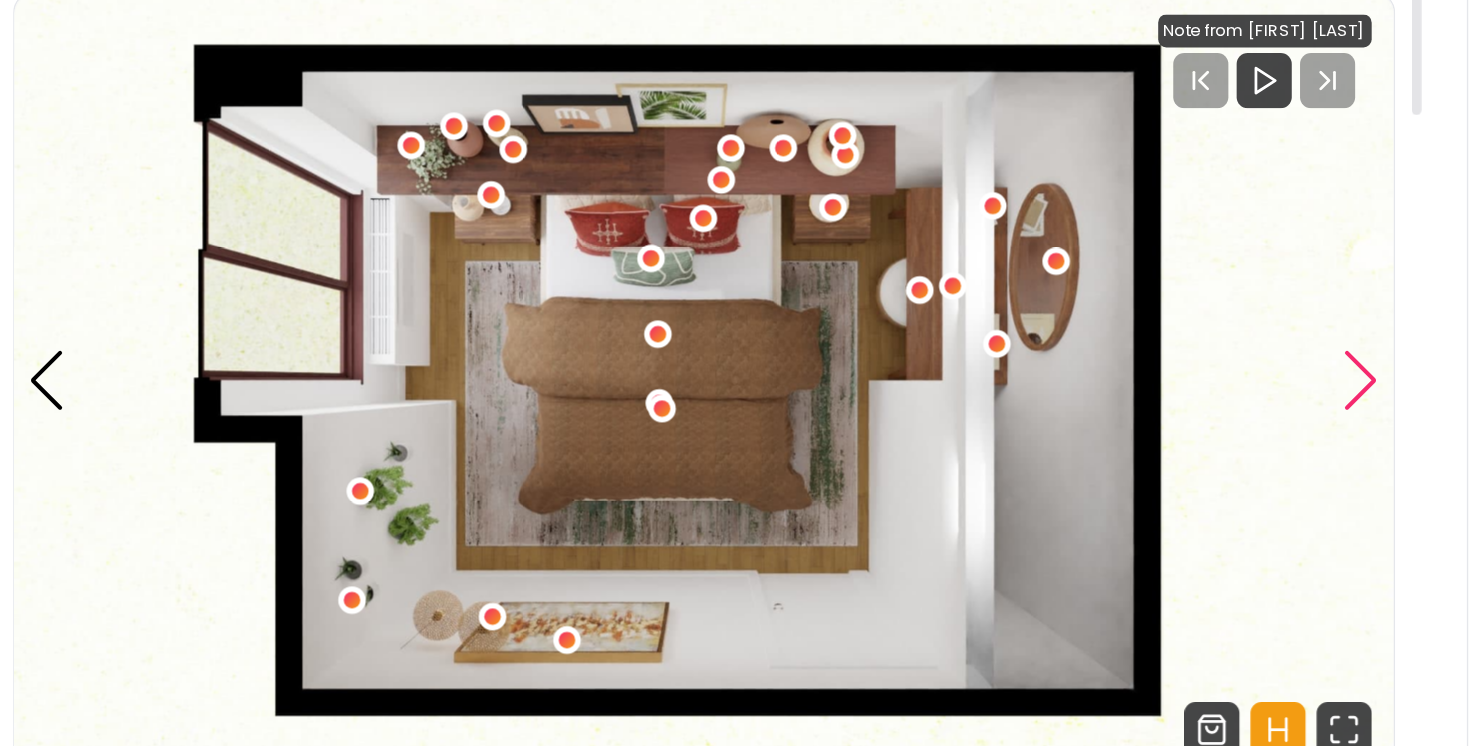 click at bounding box center (1050, 452) 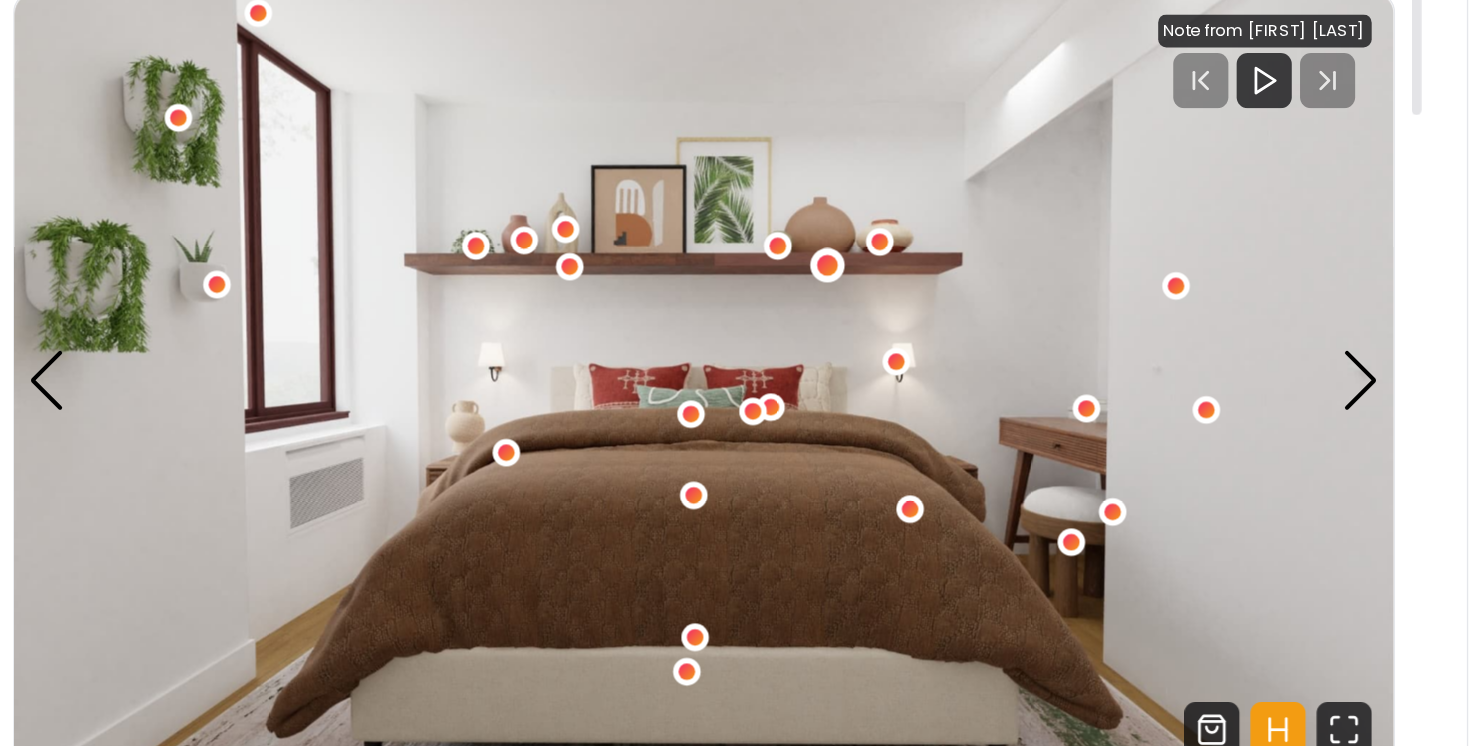 click at bounding box center (663, 368) 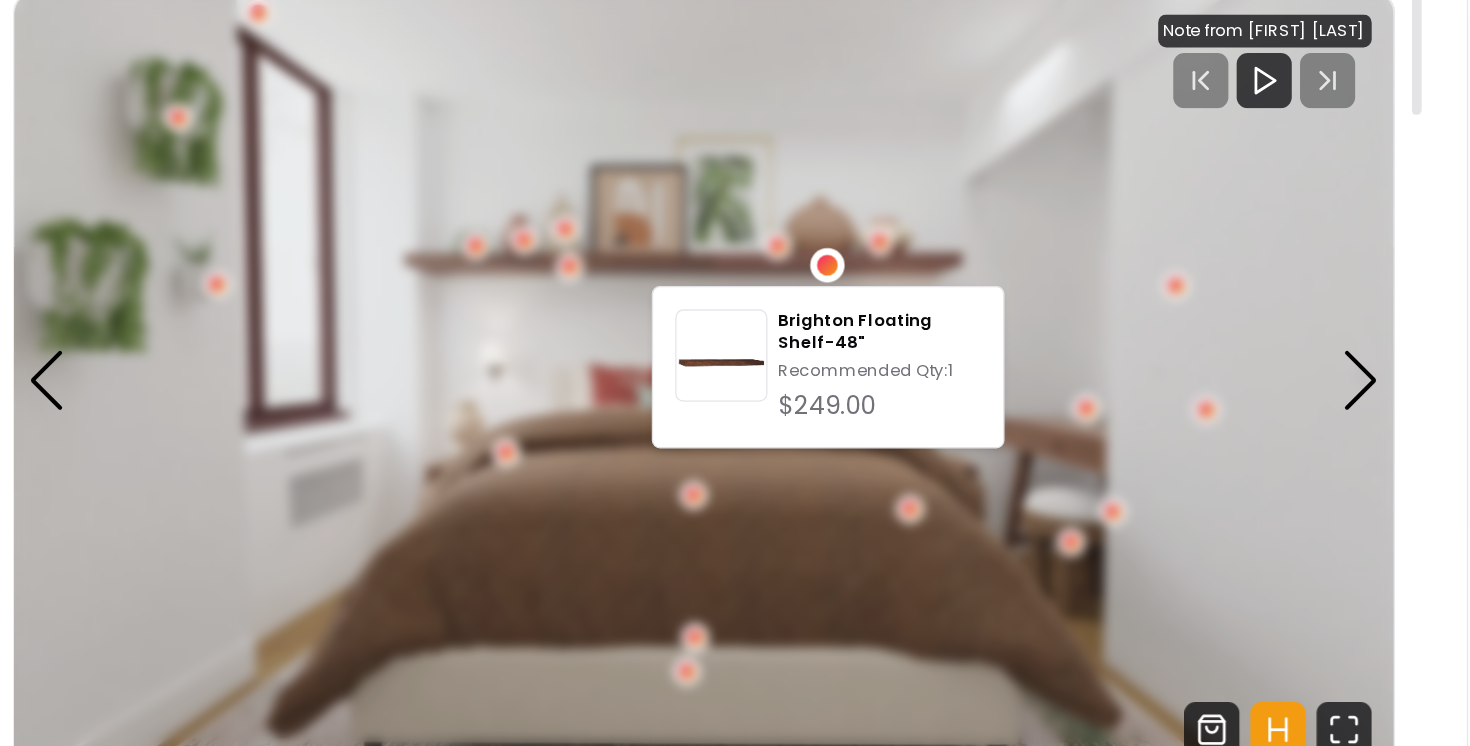click at bounding box center (663, 368) 